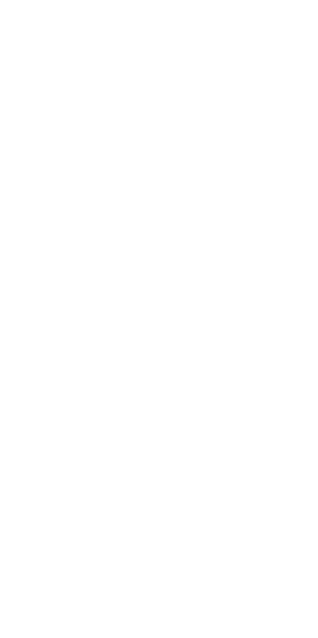 scroll, scrollTop: 0, scrollLeft: 0, axis: both 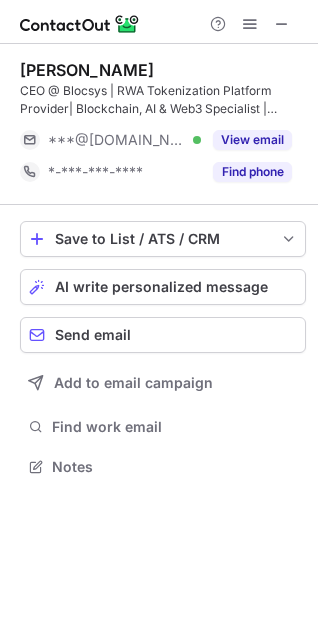 click on "Shantikumar Chougule" at bounding box center (87, 70) 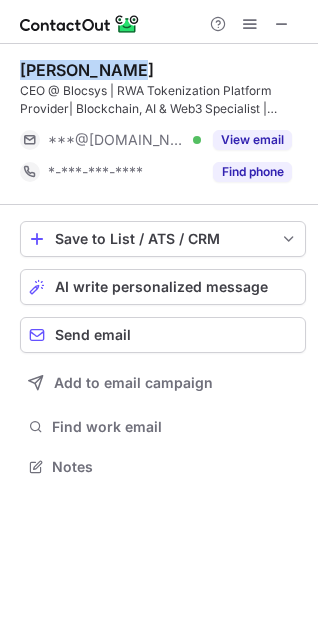 copy on "Shantikumar" 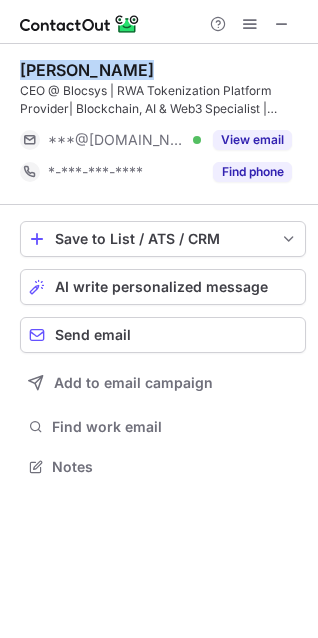 click on "Shantikumar Chougule" at bounding box center (87, 70) 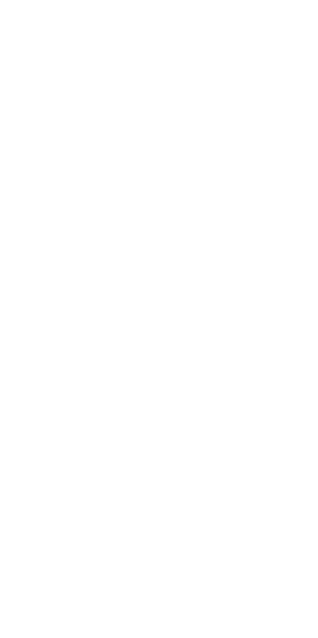scroll, scrollTop: 0, scrollLeft: 0, axis: both 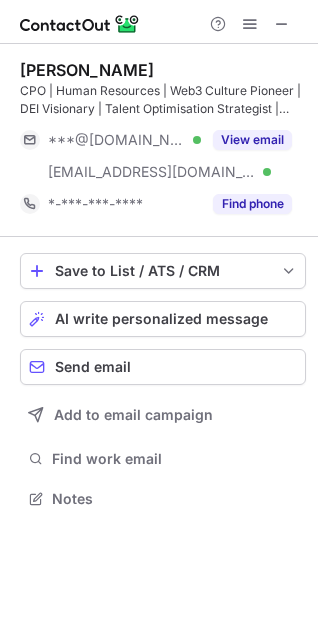 click on "Yamini Kulshreshtha CPO | Human Resources | Web3 Culture Pioneer | DEI Visionary | Talent Optimisation Strategist | Human Capital Innovator I Culture Architect | People Ops for the Next Billion | Building Decentralised Teams ***@yahoo.co.in Verified ***@blockstack.tech Verified View email *-***-***-**** Find phone" at bounding box center [163, 140] 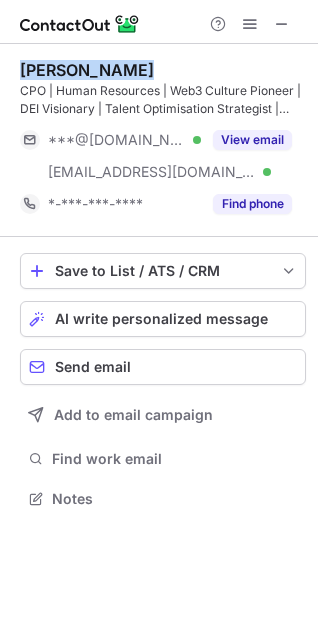 copy on "Yamini Kulshreshtha" 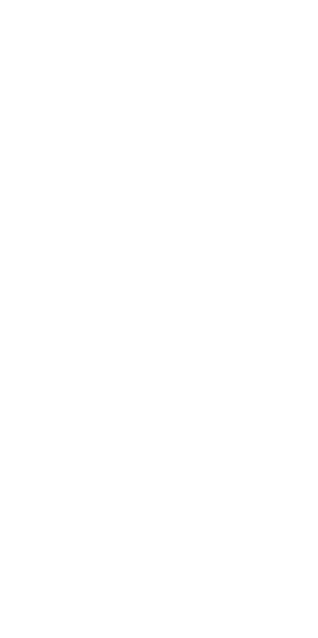 scroll, scrollTop: 0, scrollLeft: 0, axis: both 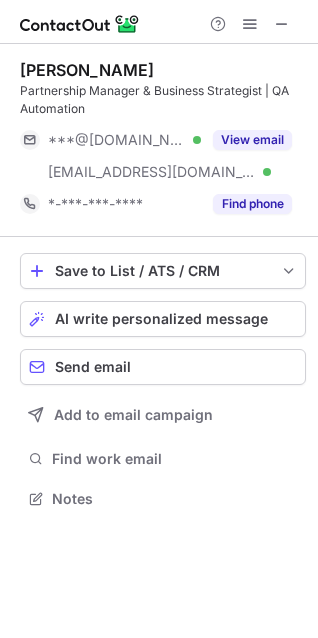 click on "[PERSON_NAME]" at bounding box center (87, 70) 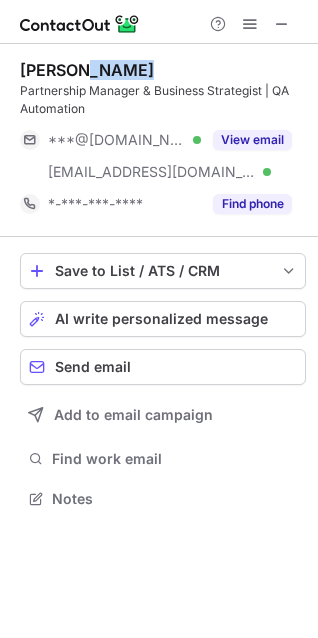 click on "[PERSON_NAME]" at bounding box center [87, 70] 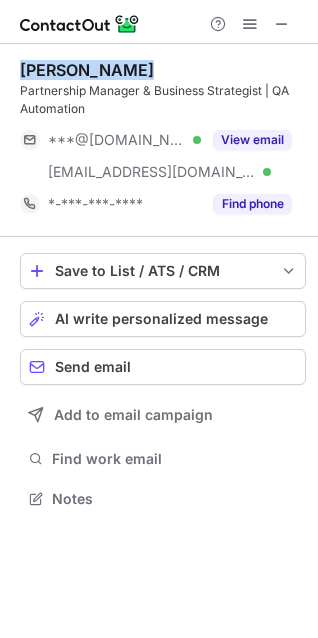 click on "[PERSON_NAME]" at bounding box center [87, 70] 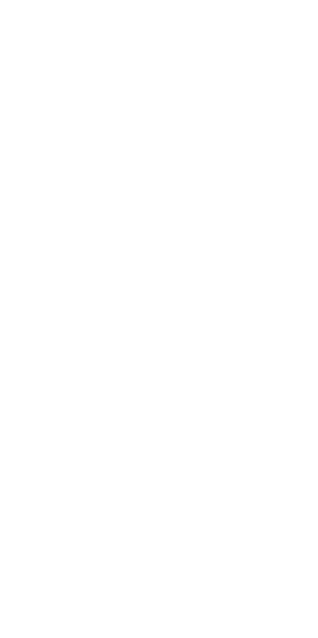 scroll, scrollTop: 0, scrollLeft: 0, axis: both 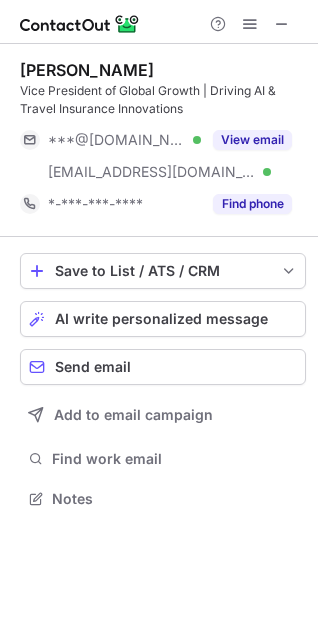 click on "Catherine M." at bounding box center [87, 70] 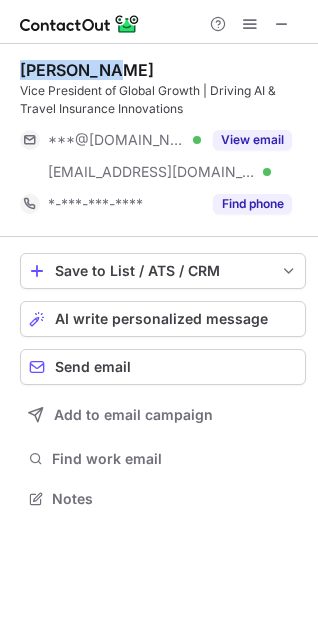 click on "Catherine M." at bounding box center [87, 70] 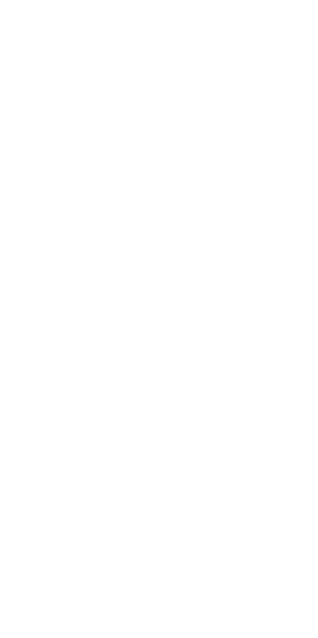 scroll, scrollTop: 0, scrollLeft: 0, axis: both 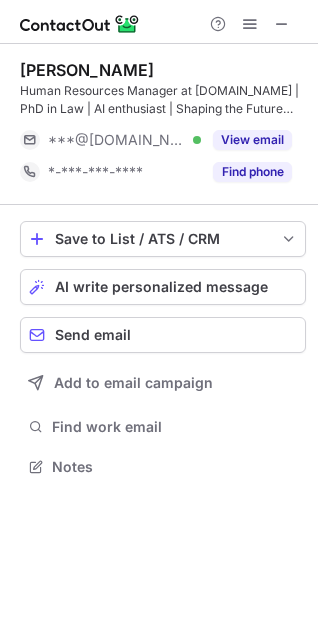 click on "Daria Pidkopai" at bounding box center (87, 70) 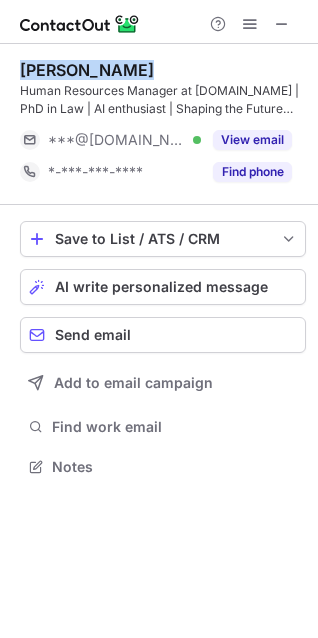 click on "Daria Pidkopai" at bounding box center (87, 70) 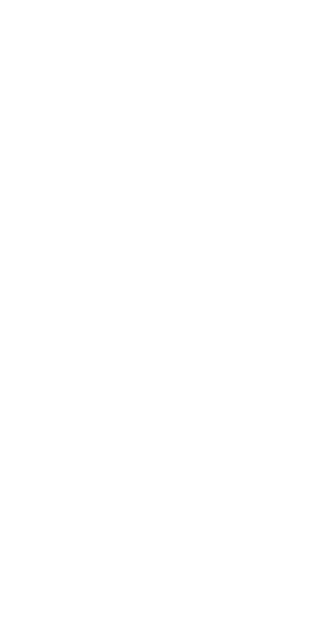 scroll, scrollTop: 0, scrollLeft: 0, axis: both 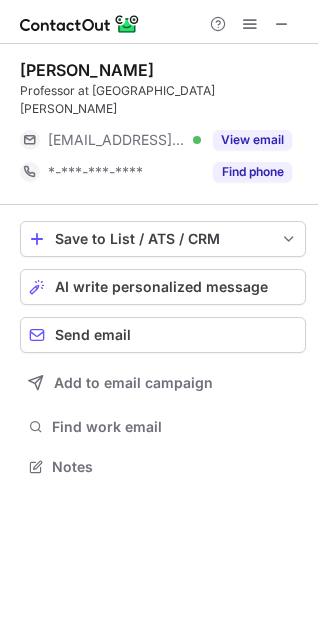 click on "Carole Rizkallah Alsharabati Professor at Saint Joseph University of Beirut ***@gotocme.com Verified View email *-***-***-**** Find phone" at bounding box center (163, 124) 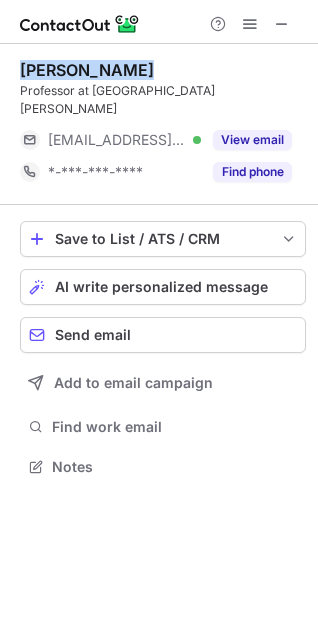 click on "Carole Rizkallah Alsharabati Professor at Saint Joseph University of Beirut ***@gotocme.com Verified View email *-***-***-**** Find phone" at bounding box center (163, 124) 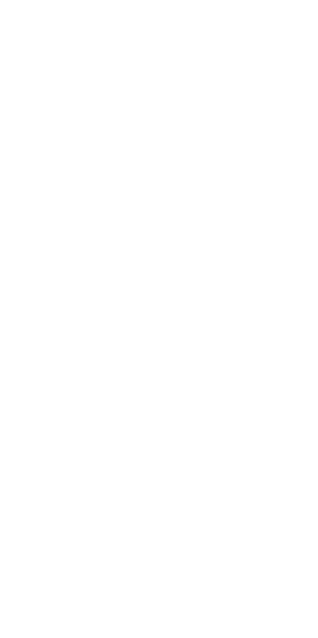 scroll, scrollTop: 0, scrollLeft: 0, axis: both 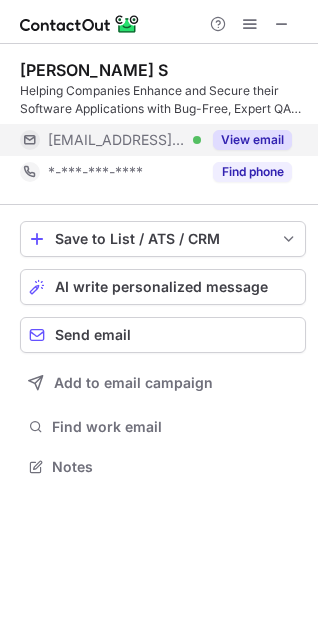 click on "View email" at bounding box center (252, 140) 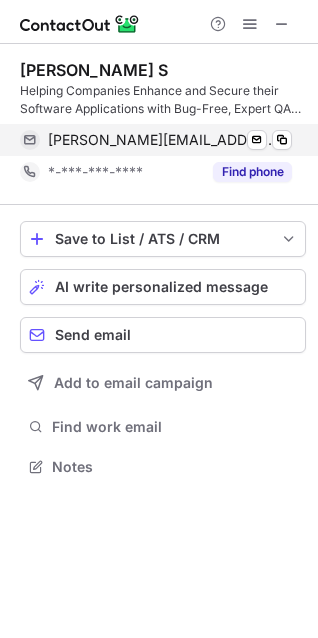 click on "suthakar@qaoncloud.co.in Verified Send email Copy" at bounding box center (156, 140) 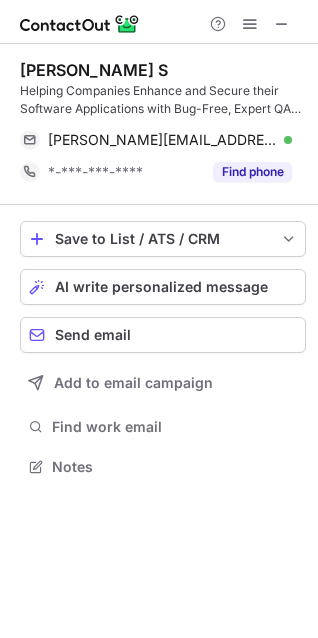click on "Suthakar S" at bounding box center (94, 70) 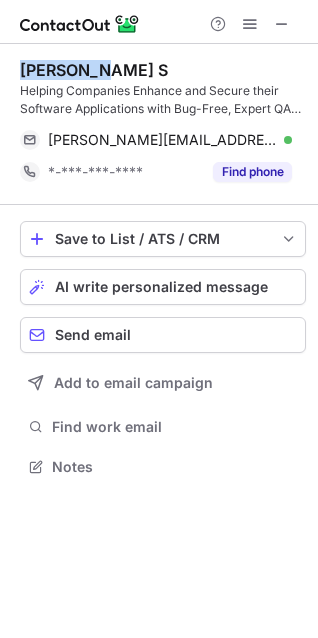 click on "Suthakar S" at bounding box center (94, 70) 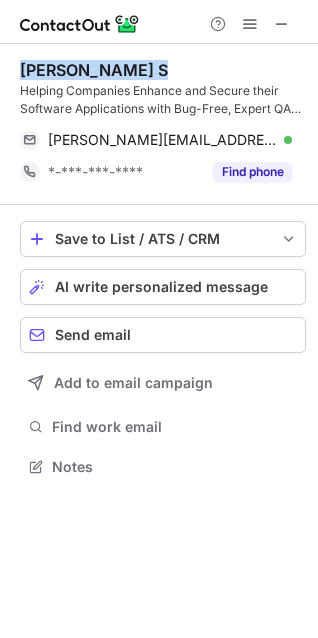 click on "Suthakar S" at bounding box center (94, 70) 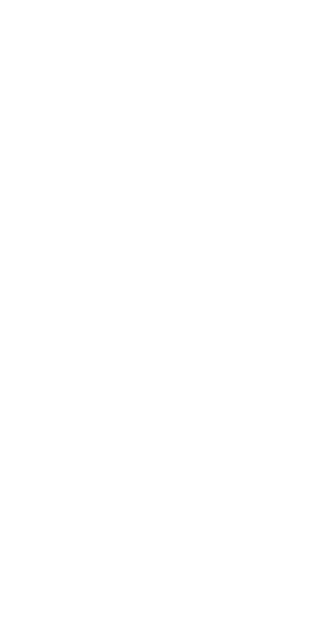 scroll, scrollTop: 0, scrollLeft: 0, axis: both 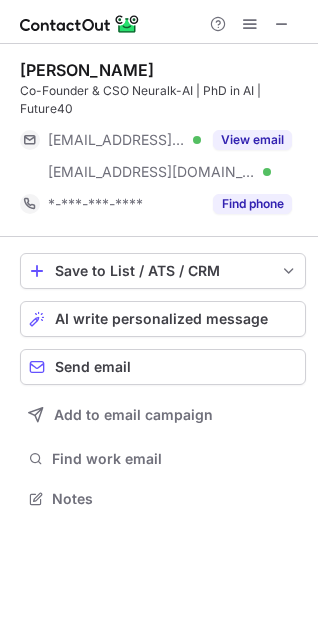 click on "[PERSON_NAME]" at bounding box center (87, 70) 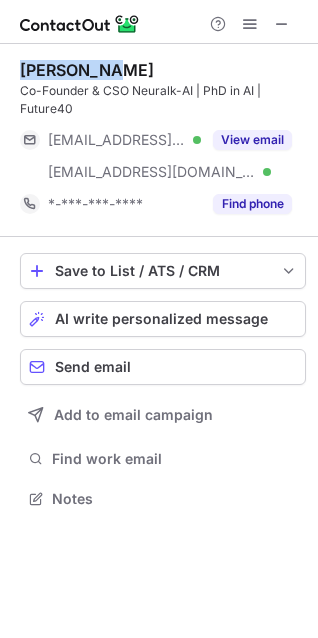 click on "[PERSON_NAME]" at bounding box center [87, 70] 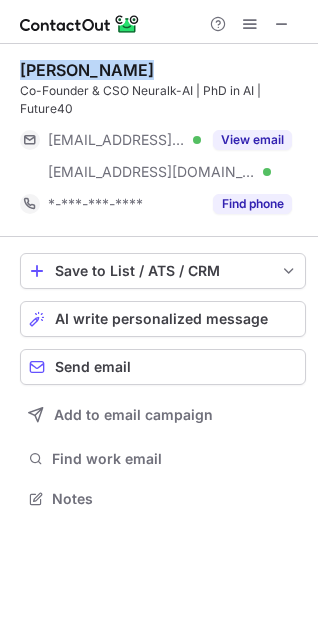 click on "[PERSON_NAME]" at bounding box center (87, 70) 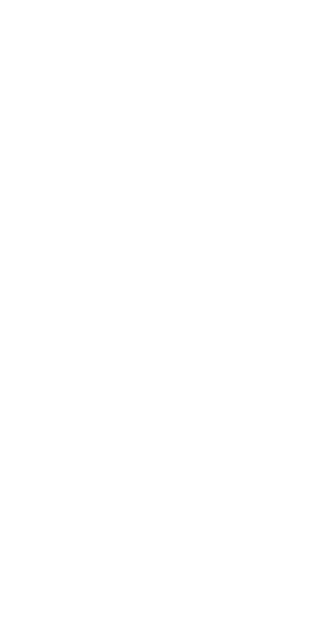 scroll, scrollTop: 0, scrollLeft: 0, axis: both 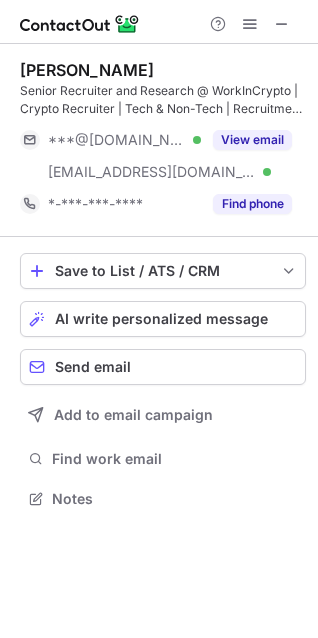 click on "Dileep Kumar Senior Recruiter and Research @ WorkInCrypto | Crypto Recruiter | Tech & Non-Tech | Recruitment Strategy | Sourcing Expert | Leadership & Client Engagement | LinkedIn & Boolean Expert | 100+ Successful Hires ***@gmail.com Verified ***@workincrypto.global Verified View email *-***-***-**** Find phone" at bounding box center (163, 140) 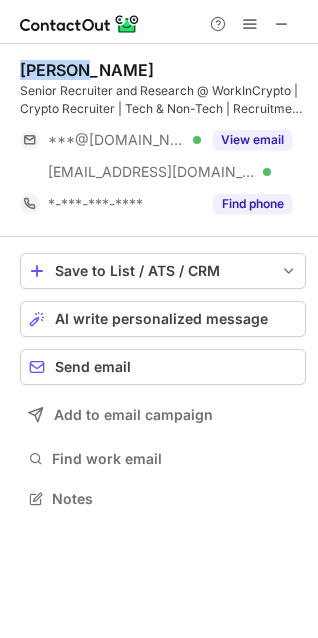 copy on "Dileep" 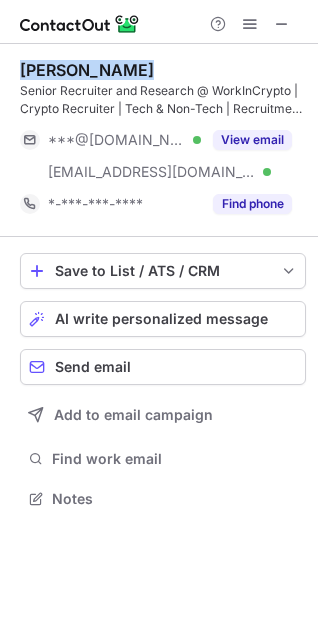 copy on "Dileep Kumar" 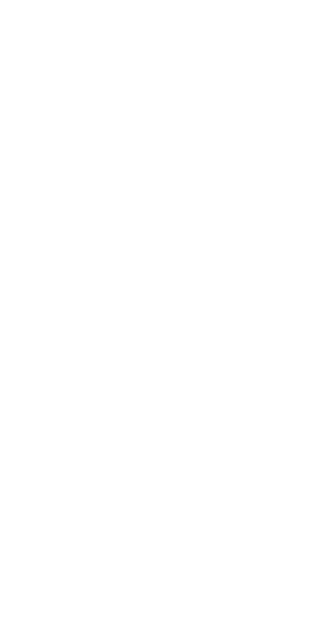 scroll, scrollTop: 0, scrollLeft: 0, axis: both 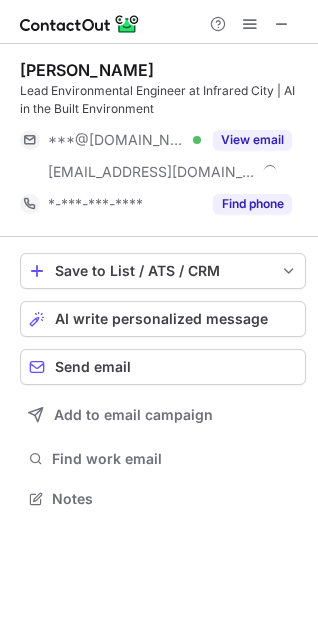 click on "[PERSON_NAME]" at bounding box center (87, 70) 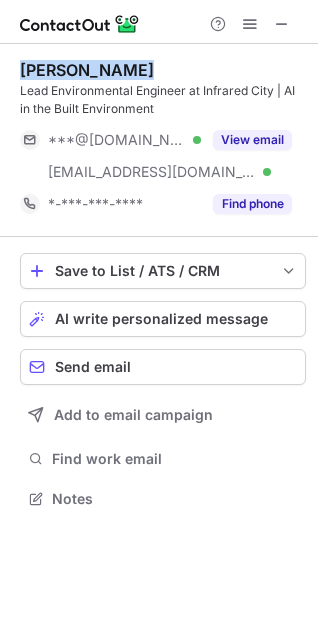 click on "[PERSON_NAME]" at bounding box center [87, 70] 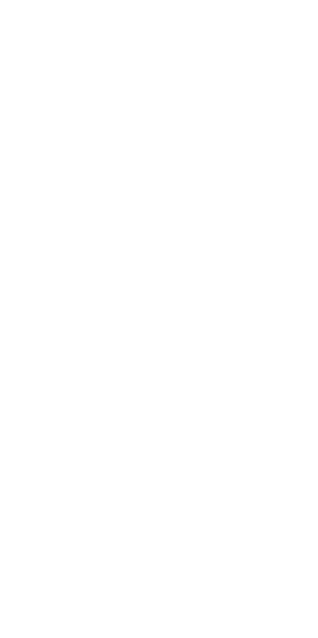 scroll, scrollTop: 0, scrollLeft: 0, axis: both 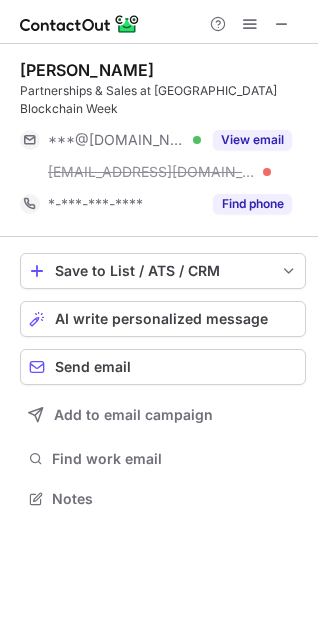click on "Simon Adriaenssens" at bounding box center [87, 70] 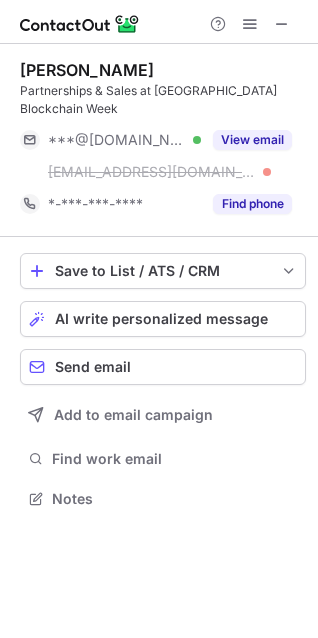 click on "Simon Adriaenssens" at bounding box center [87, 70] 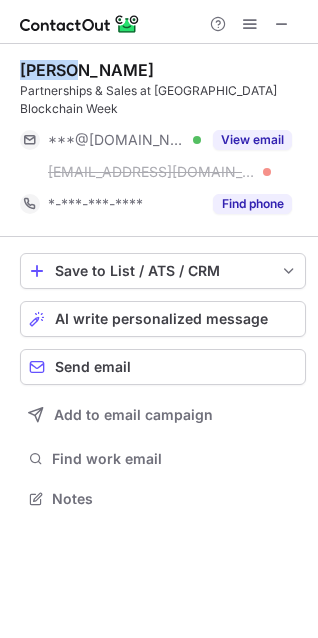 copy on "Simon" 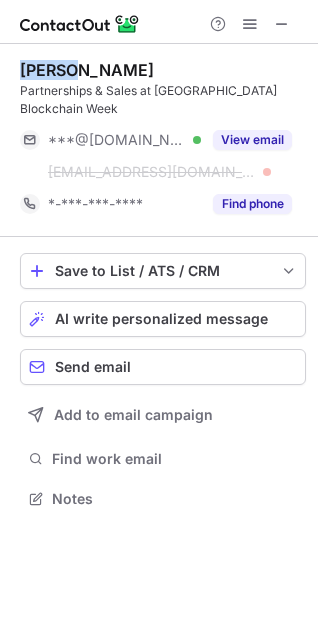 click on "Simon Adriaenssens" at bounding box center (87, 70) 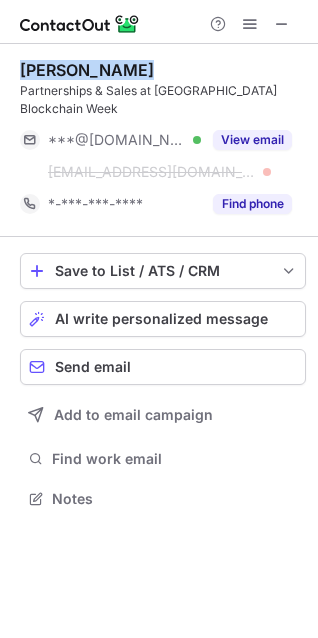 copy on "Simon Adriaenssens" 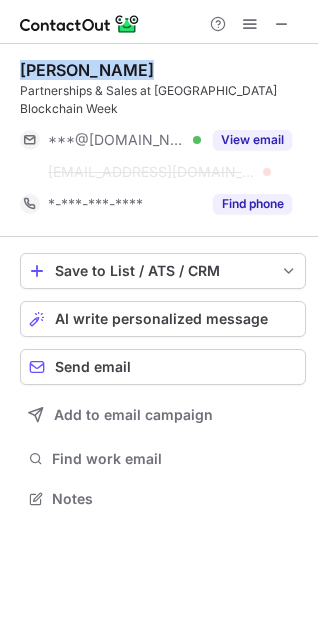 click on "Simon Adriaenssens" at bounding box center (87, 70) 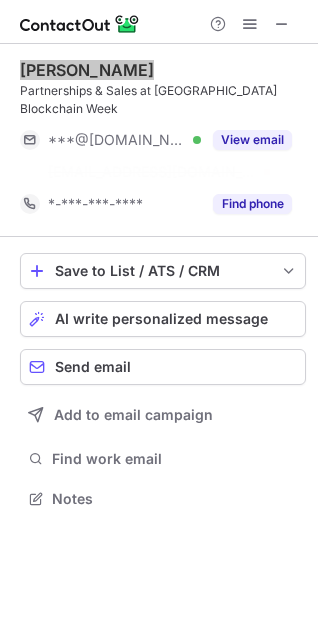 scroll, scrollTop: 434, scrollLeft: 318, axis: both 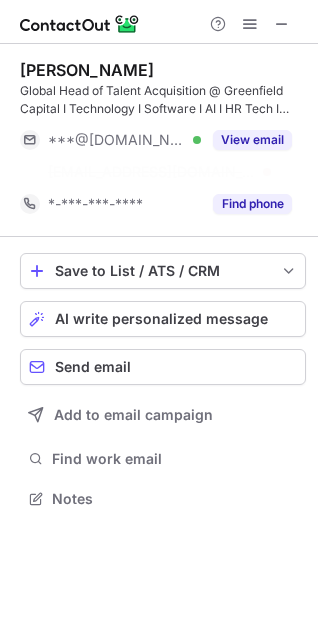 click on "Tim Backhouse" at bounding box center [87, 70] 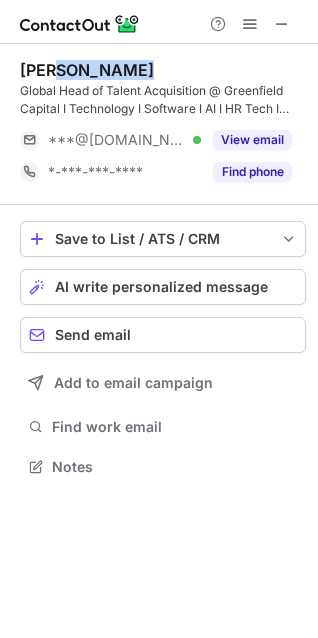 click on "Tim Backhouse" at bounding box center [87, 70] 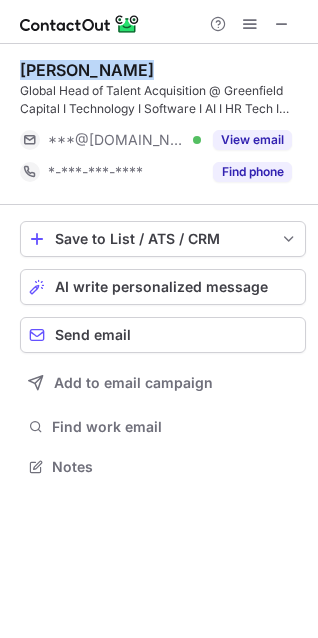 click on "Tim Backhouse" at bounding box center (87, 70) 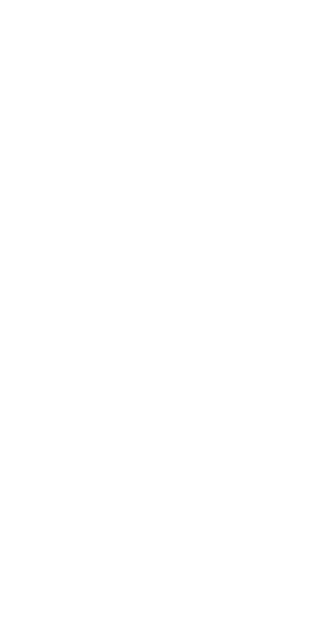 scroll, scrollTop: 0, scrollLeft: 0, axis: both 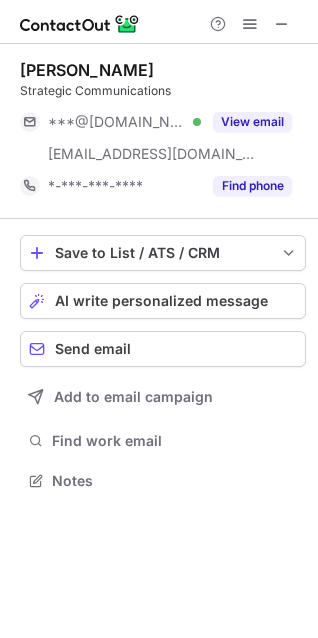 click on "[PERSON_NAME] Strategic Communications ***@[DOMAIN_NAME] Verified [EMAIL_ADDRESS][DOMAIN_NAME] View email *-***-***-**** Find phone" at bounding box center [163, 131] 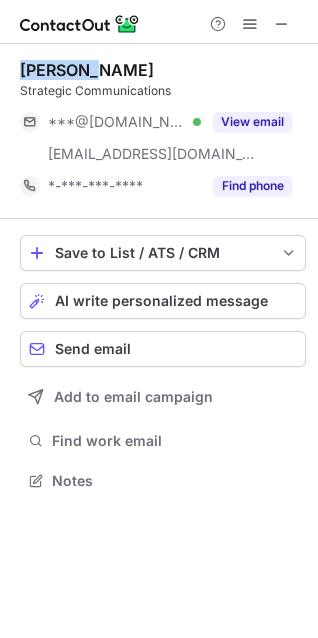 copy on "[PERSON_NAME]" 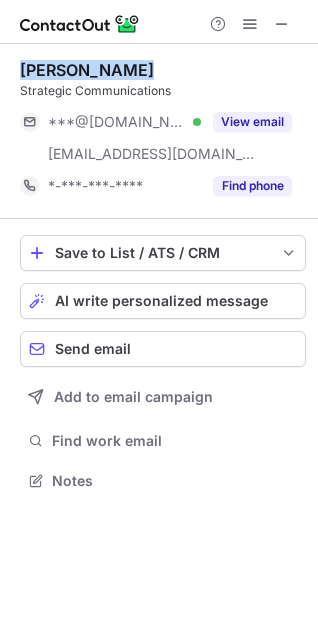 copy on "[PERSON_NAME]" 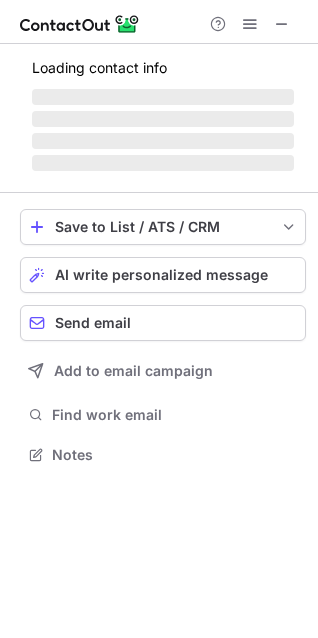 scroll, scrollTop: 440, scrollLeft: 318, axis: both 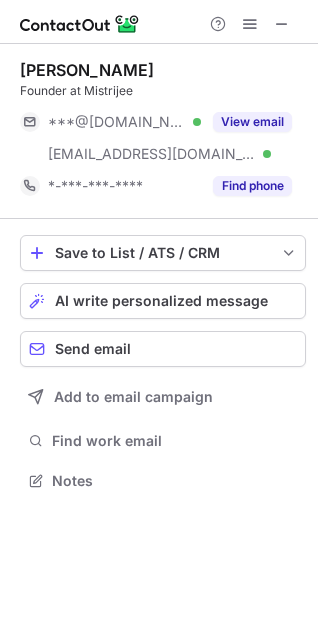 click on "Pushpendra Gautam" at bounding box center [87, 70] 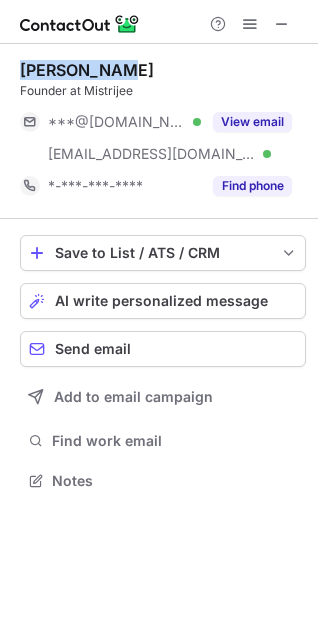 click on "Pushpendra Gautam" at bounding box center (87, 70) 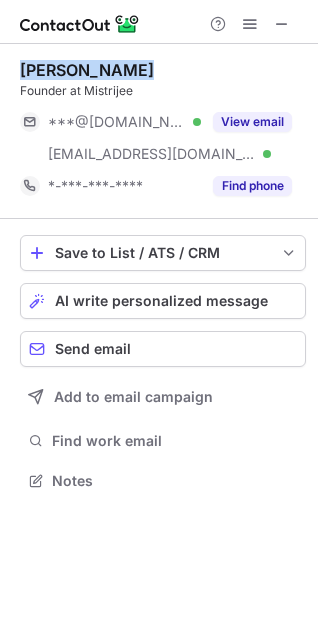 click on "Pushpendra Gautam" at bounding box center (87, 70) 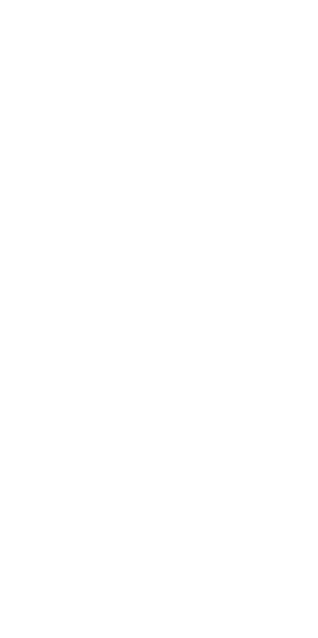 scroll, scrollTop: 0, scrollLeft: 0, axis: both 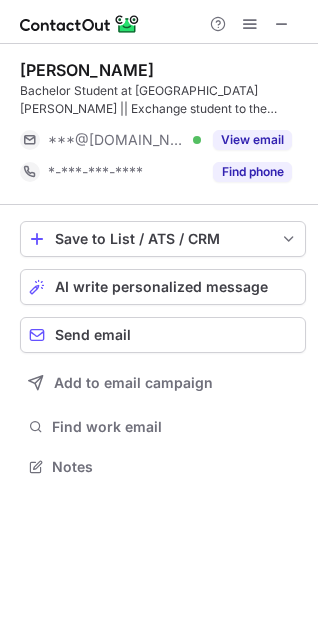 click on "Eszter Reho" at bounding box center (87, 70) 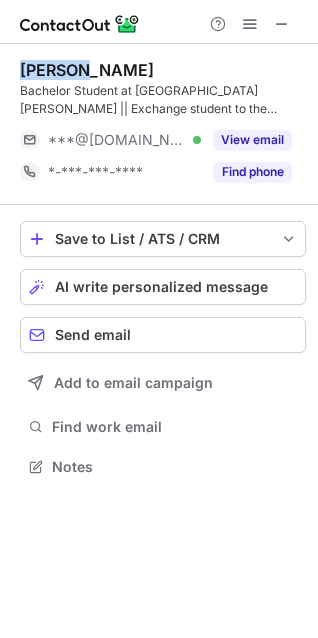 click on "Eszter Reho" at bounding box center (87, 70) 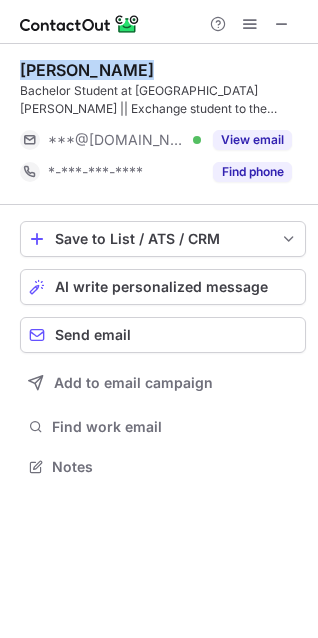 click on "Eszter Reho" at bounding box center [87, 70] 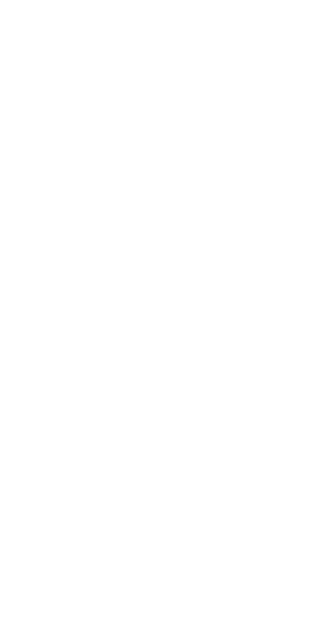 scroll, scrollTop: 0, scrollLeft: 0, axis: both 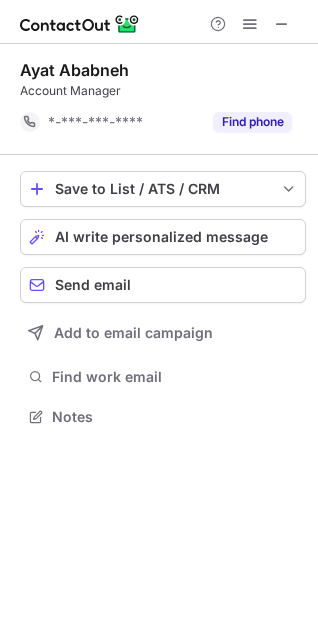click on "Ayat Ababneh Account Manager *-***-***-**** Find phone" at bounding box center [163, 99] 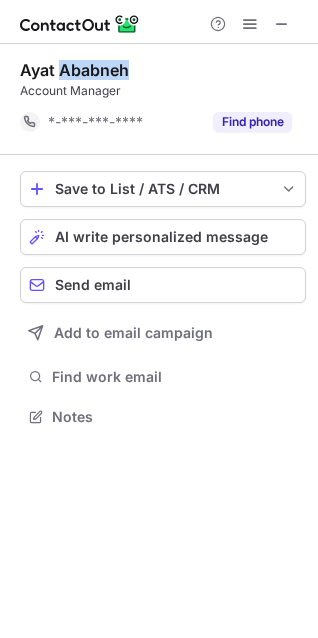 click on "Ayat Ababneh Account Manager *-***-***-**** Find phone" at bounding box center (163, 99) 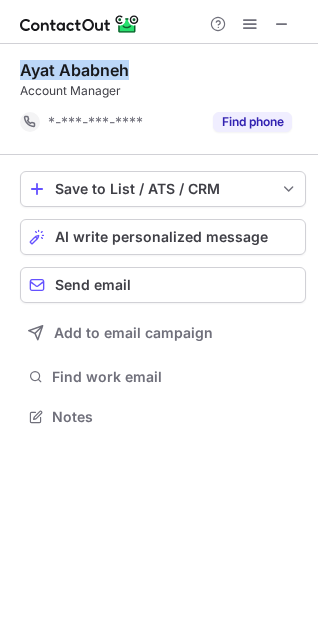 click on "Ayat Ababneh Account Manager *-***-***-**** Find phone" at bounding box center [163, 99] 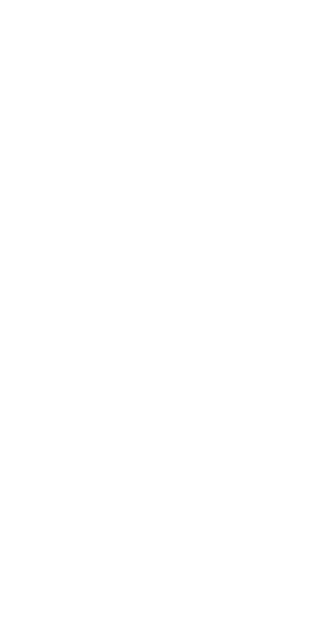 scroll, scrollTop: 0, scrollLeft: 0, axis: both 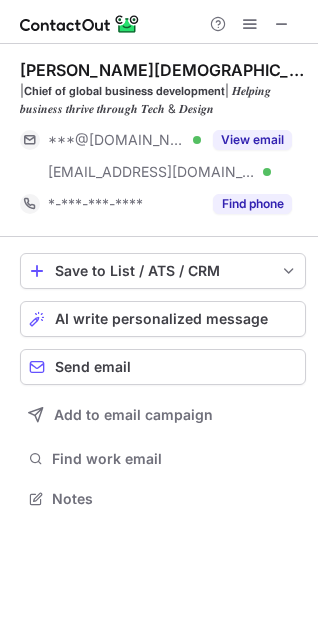 click on "Avirat Jain" at bounding box center [163, 70] 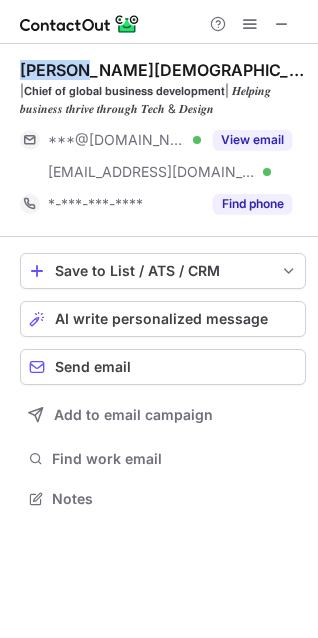 copy on "Avirat" 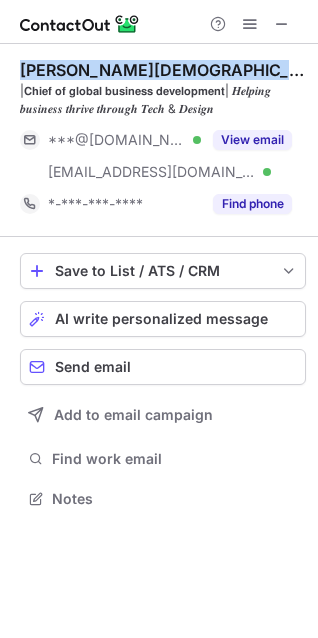 click on "Avirat Jain" at bounding box center (163, 70) 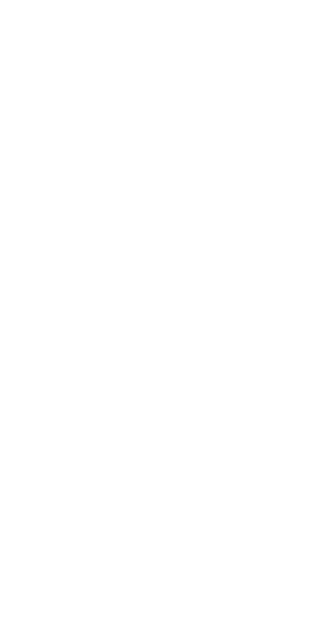 scroll, scrollTop: 0, scrollLeft: 0, axis: both 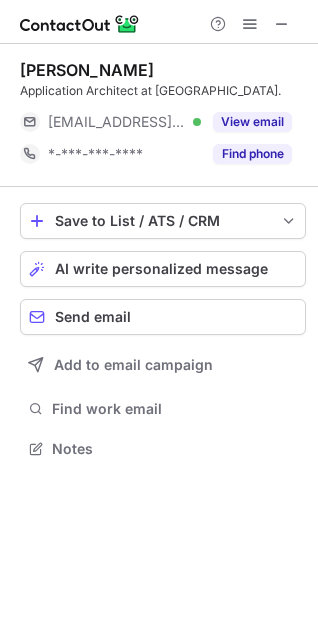click on "Daniel Tammaro Application Architect at Nexi. ***@cartasi.it Verified View email *-***-***-**** Find phone" at bounding box center (163, 115) 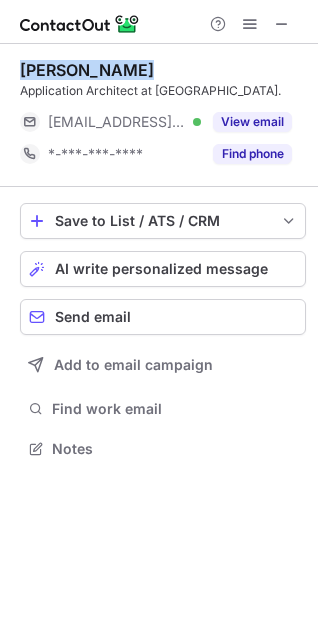 click on "Daniel Tammaro Application Architect at Nexi. ***@cartasi.it Verified View email *-***-***-**** Find phone" at bounding box center (163, 115) 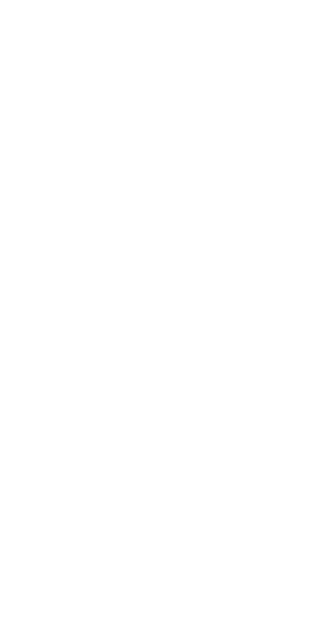 scroll, scrollTop: 0, scrollLeft: 0, axis: both 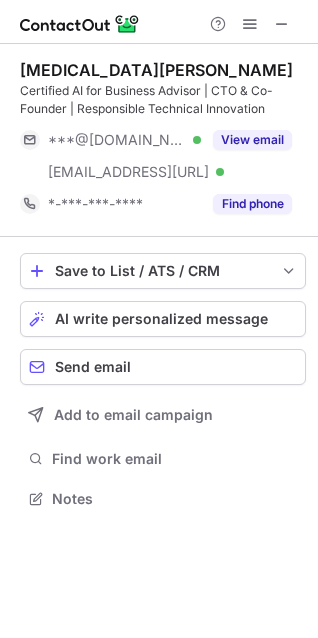 click on "[MEDICAL_DATA][PERSON_NAME] Certified AI for Business Advisor | CTO & Co-Founder | Responsible Technical Innovation ***@[DOMAIN_NAME] Verified [EMAIL_ADDRESS][URL] Verified View email *-***-***-**** Find phone" at bounding box center [163, 140] 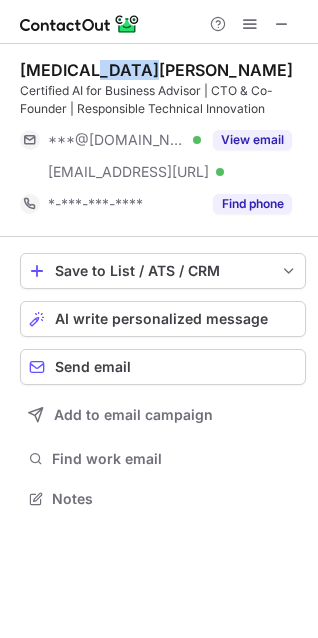 click on "[MEDICAL_DATA][PERSON_NAME] Certified AI for Business Advisor | CTO & Co-Founder | Responsible Technical Innovation ***@[DOMAIN_NAME] Verified [EMAIL_ADDRESS][URL] Verified View email *-***-***-**** Find phone" at bounding box center (163, 140) 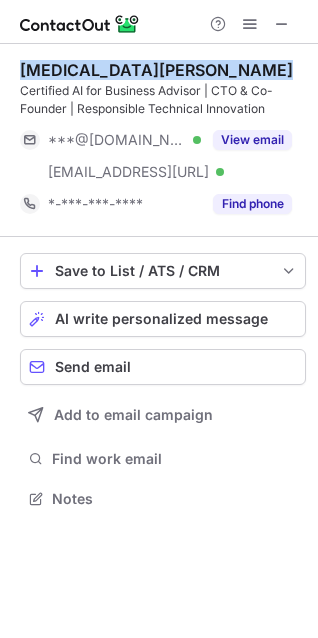 click on "Allegra Guinan Certified AI for Business Advisor | CTO & Co-Founder | Responsible Technical Innovation ***@gmail.com Verified ***@lumiera.ai Verified View email *-***-***-**** Find phone" at bounding box center (163, 140) 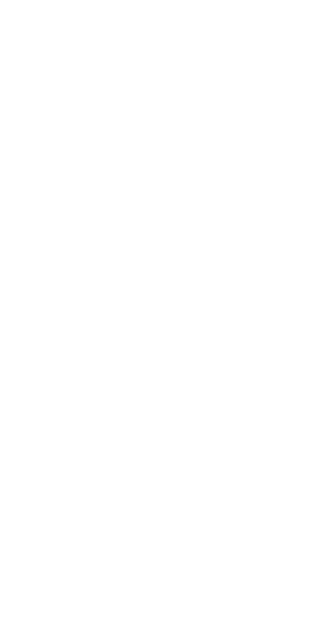 scroll, scrollTop: 0, scrollLeft: 0, axis: both 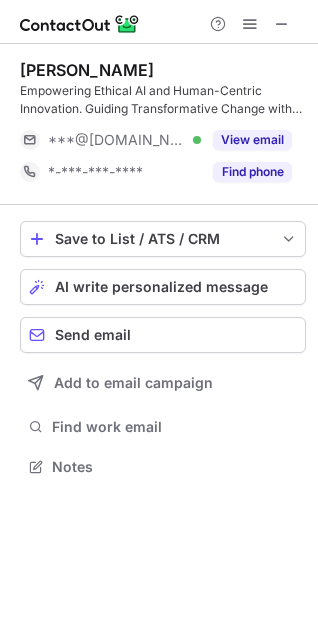click on "Warda Baïliche Empowering Ethical AI and Human-Centric Innovation. Guiding Transformative Change with Purpose and Integrity ***@gmail.com Verified View email *-***-***-**** Find phone" at bounding box center (163, 124) 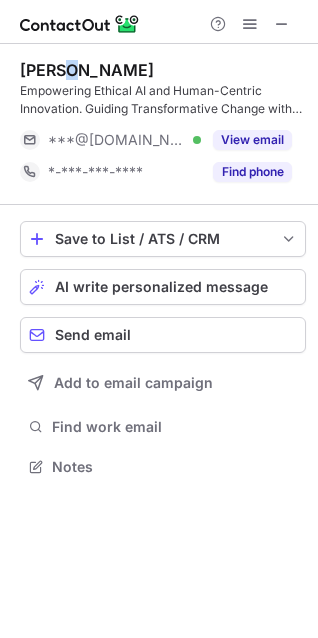 click on "Warda Baïliche Empowering Ethical AI and Human-Centric Innovation. Guiding Transformative Change with Purpose and Integrity ***@gmail.com Verified View email *-***-***-**** Find phone" at bounding box center (163, 124) 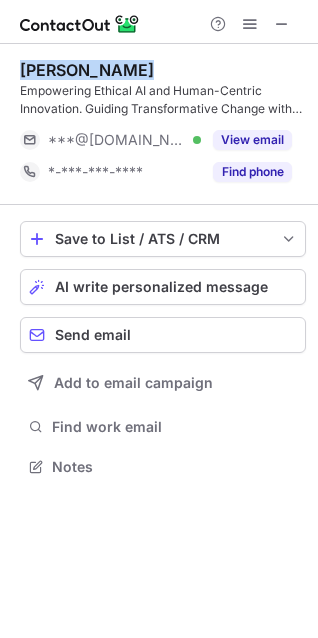 click on "Warda Baïliche Empowering Ethical AI and Human-Centric Innovation. Guiding Transformative Change with Purpose and Integrity ***@gmail.com Verified View email *-***-***-**** Find phone" at bounding box center [163, 124] 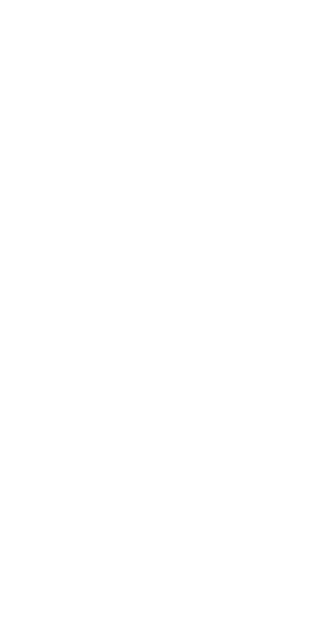 scroll, scrollTop: 0, scrollLeft: 0, axis: both 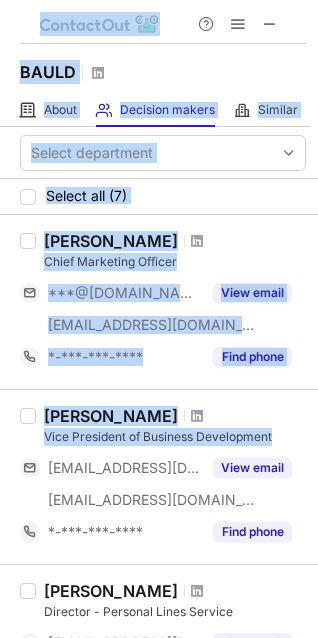 drag, startPoint x: 218, startPoint y: 503, endPoint x: -328, endPoint y: 373, distance: 561.2629 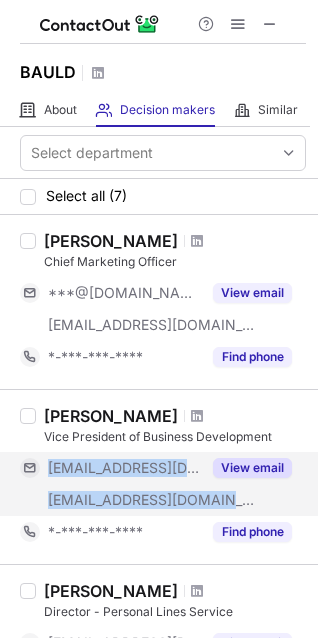 copy on "***@wclbauld.com ***@bauldinsurance.com" 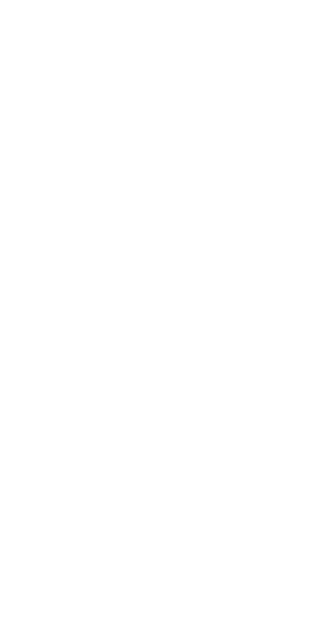 scroll, scrollTop: 0, scrollLeft: 0, axis: both 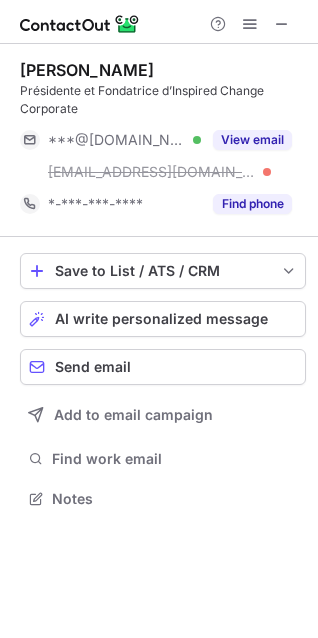 click on "Marie Charlotte STOHR Présidente et Fondatrice d’Inspired Change Corporate ***@hotmail.fr Verified ***@ecosia.org View email *-***-***-**** Find phone" at bounding box center (163, 140) 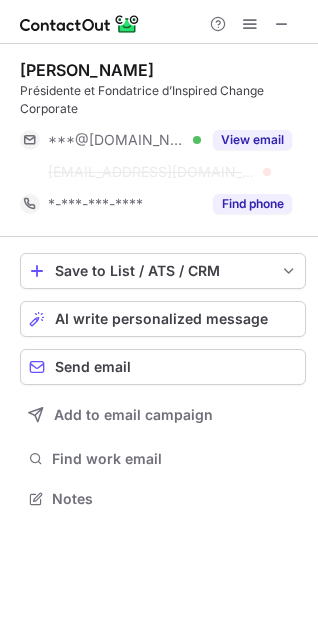 click on "Marie Charlotte STOHR Présidente et Fondatrice d’Inspired Change Corporate ***@hotmail.fr Verified ***@ecosia.org View email *-***-***-**** Find phone" at bounding box center [163, 140] 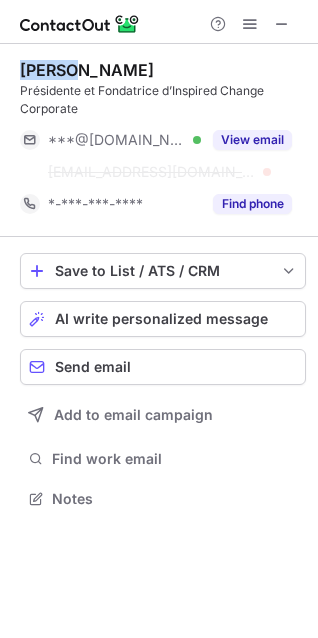 click on "Marie Charlotte STOHR Présidente et Fondatrice d’Inspired Change Corporate ***@hotmail.fr Verified ***@ecosia.org View email *-***-***-**** Find phone" at bounding box center [163, 140] 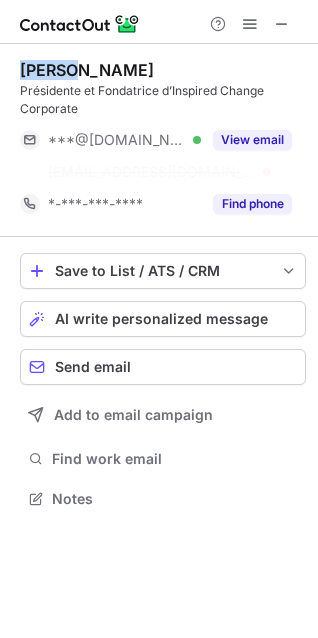 copy on "Marie" 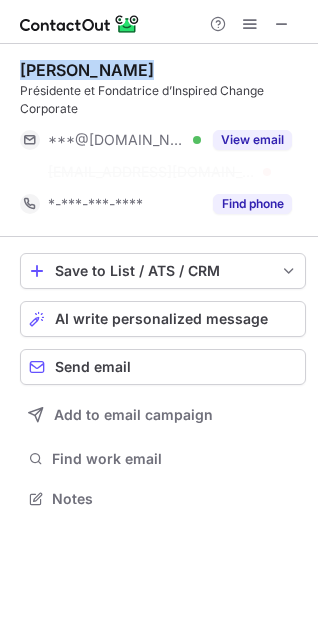 click on "Marie Charlotte STOHR Présidente et Fondatrice d’Inspired Change Corporate ***@hotmail.fr Verified ***@ecosia.org View email *-***-***-**** Find phone" at bounding box center (163, 140) 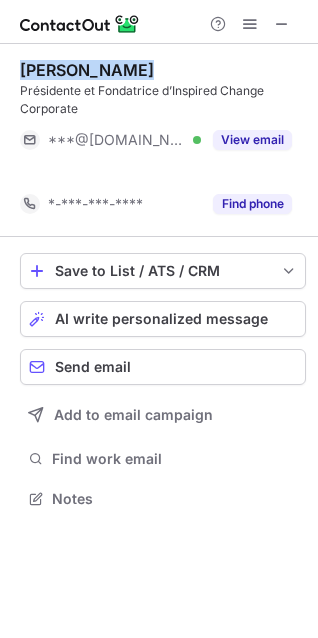scroll, scrollTop: 452, scrollLeft: 318, axis: both 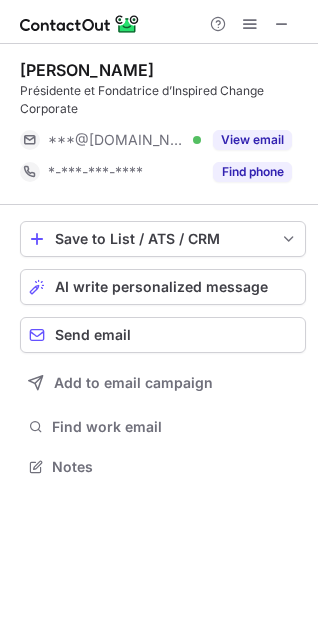 click on "Marie Charlotte STOHR" at bounding box center (87, 70) 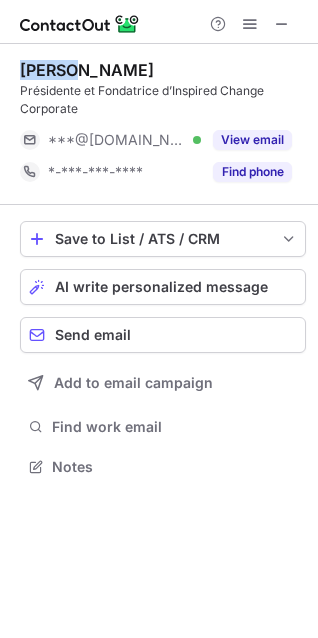 click on "Marie Charlotte STOHR" at bounding box center (87, 70) 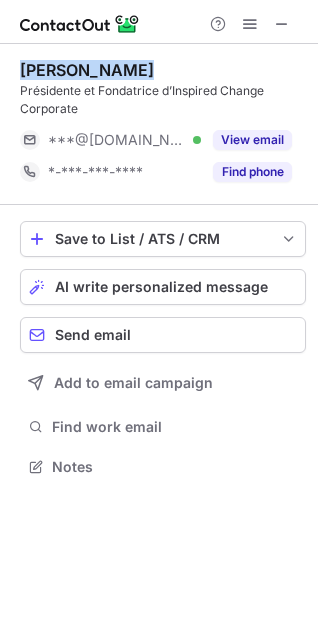 click on "Marie Charlotte STOHR" at bounding box center [87, 70] 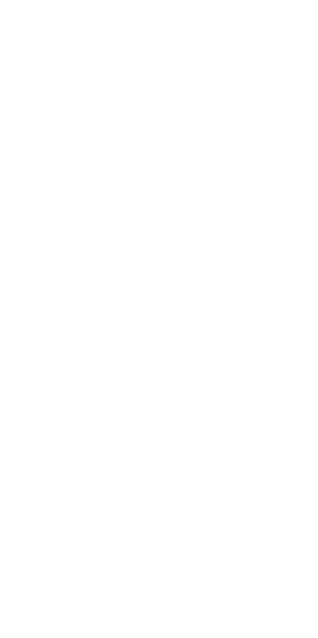 scroll, scrollTop: 0, scrollLeft: 0, axis: both 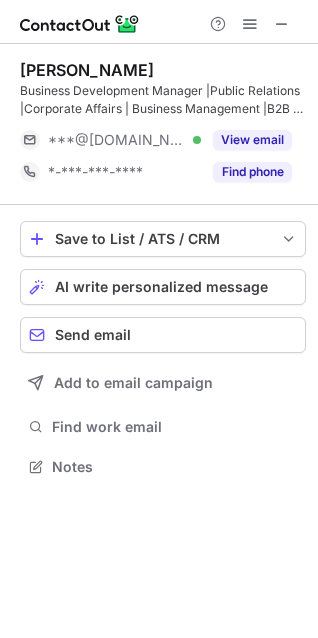 click on "[PERSON_NAME]" at bounding box center (87, 70) 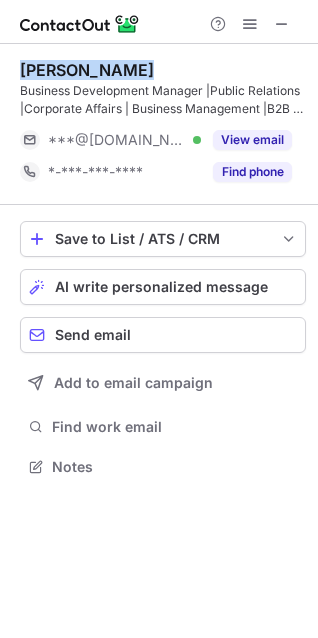 copy on "Rayees Zargar" 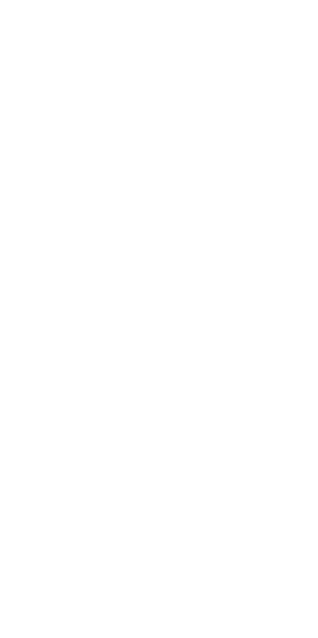 scroll, scrollTop: 0, scrollLeft: 0, axis: both 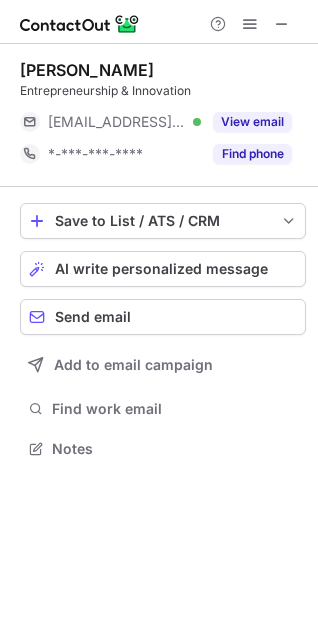 click on "Urav S." at bounding box center (87, 70) 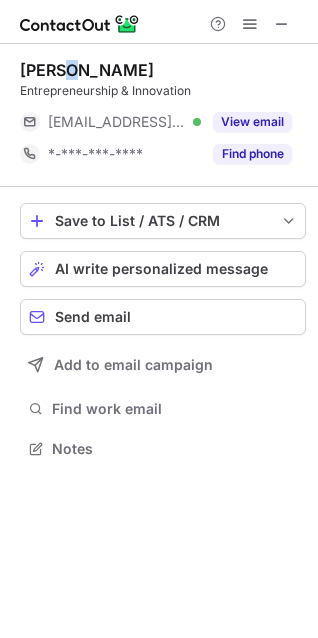 click on "Urav S." at bounding box center [87, 70] 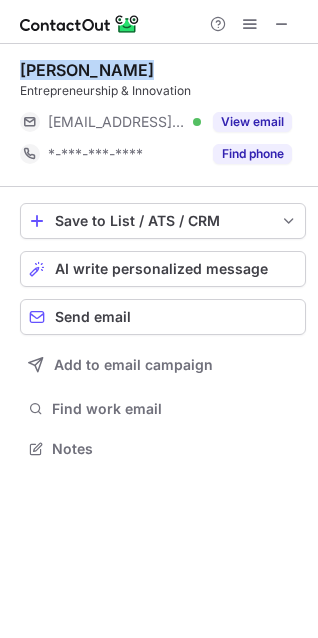 copy on "Urav S." 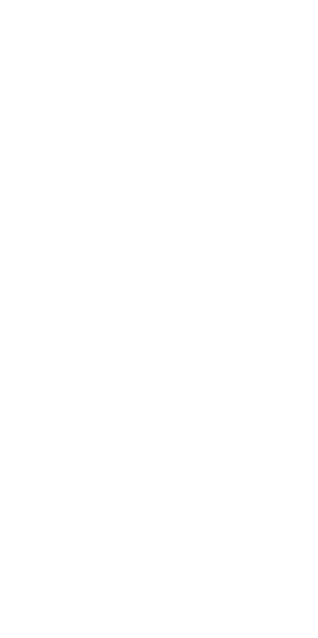 scroll, scrollTop: 0, scrollLeft: 0, axis: both 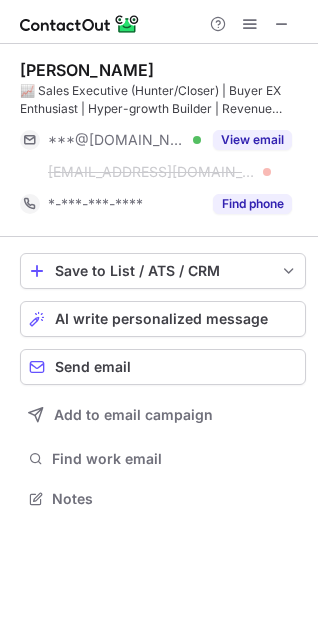 click on "[PERSON_NAME]" at bounding box center [87, 70] 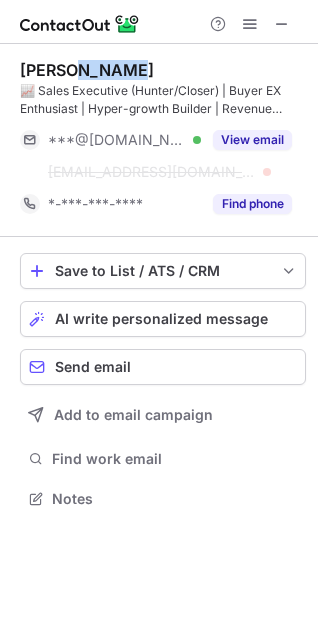 click on "Daisy Brooks" at bounding box center [87, 70] 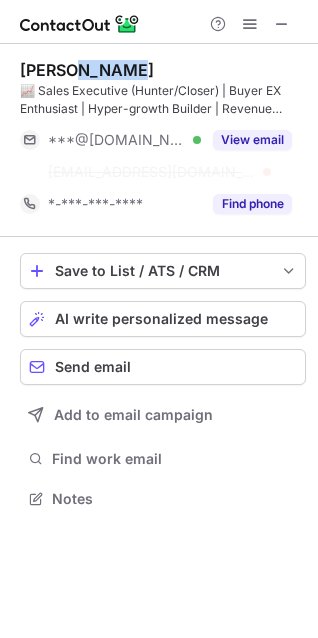 copy on "Brooks" 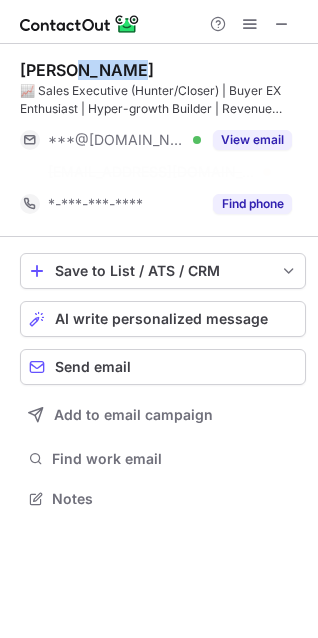click on "Daisy Brooks" at bounding box center [87, 70] 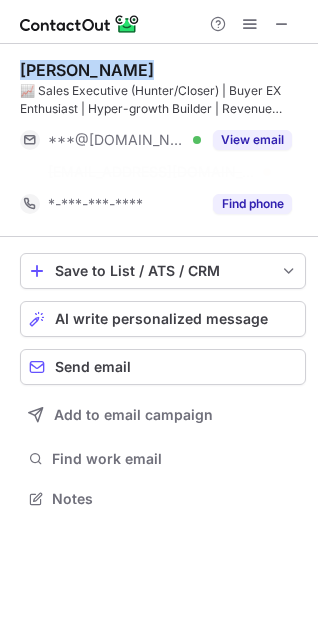 click on "Daisy Brooks" at bounding box center [87, 70] 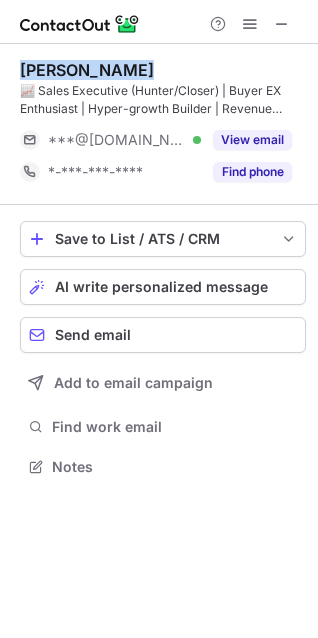 scroll, scrollTop: 10, scrollLeft: 10, axis: both 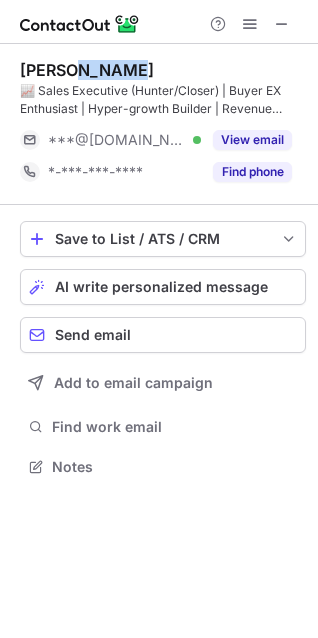 click on "Daisy Brooks" at bounding box center [87, 70] 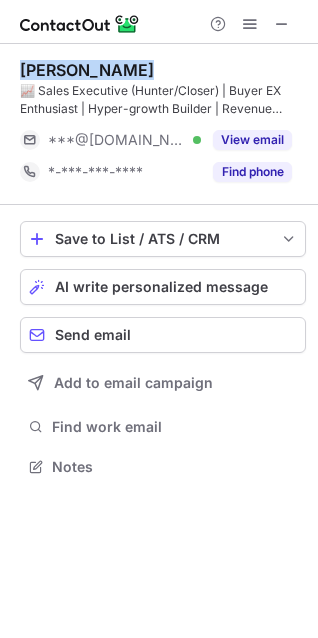 click on "Daisy Brooks" at bounding box center [87, 70] 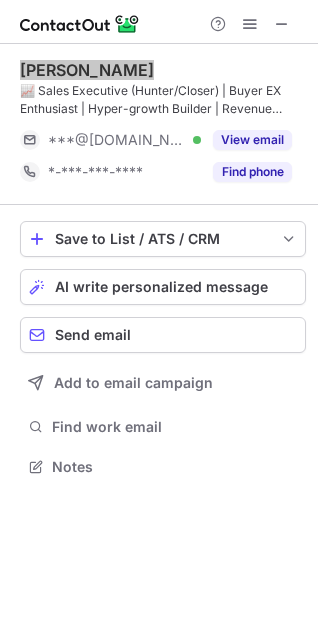 scroll, scrollTop: 440, scrollLeft: 318, axis: both 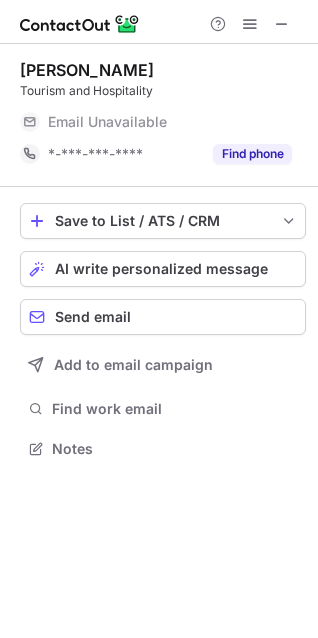 click on "Raed Mahmoud" at bounding box center (87, 70) 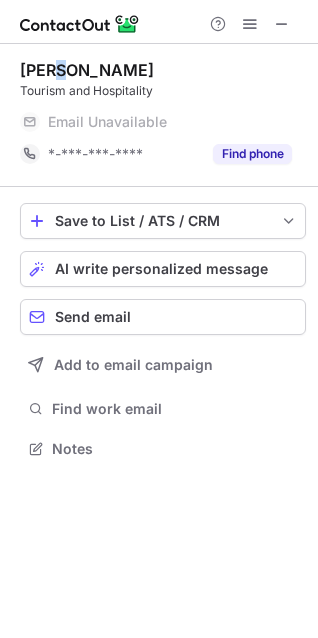 click on "Raed Mahmoud" at bounding box center (87, 70) 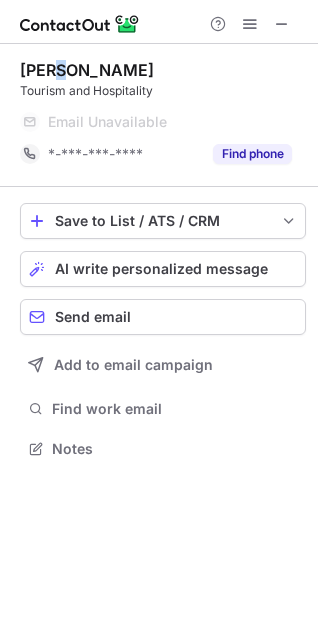 click on "Raed Mahmoud" at bounding box center [87, 70] 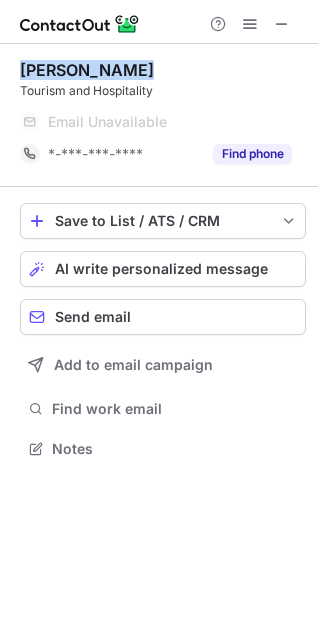 click on "Raed Mahmoud" at bounding box center (87, 70) 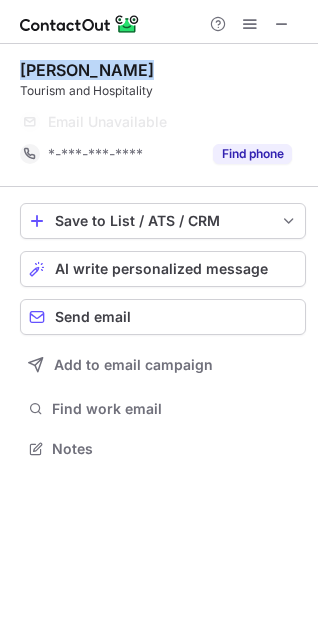 click on "Raed Mahmoud" at bounding box center (87, 70) 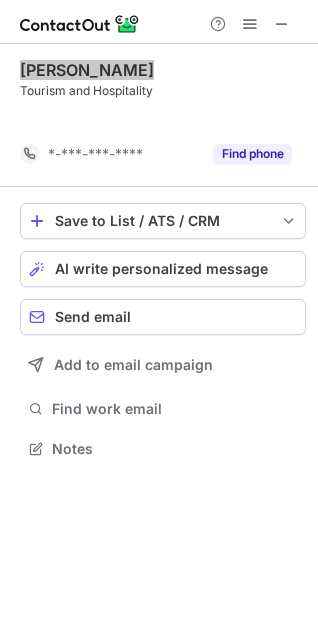 scroll, scrollTop: 402, scrollLeft: 318, axis: both 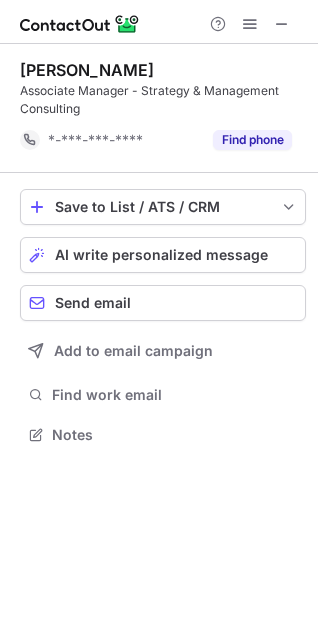 click at bounding box center (159, 22) 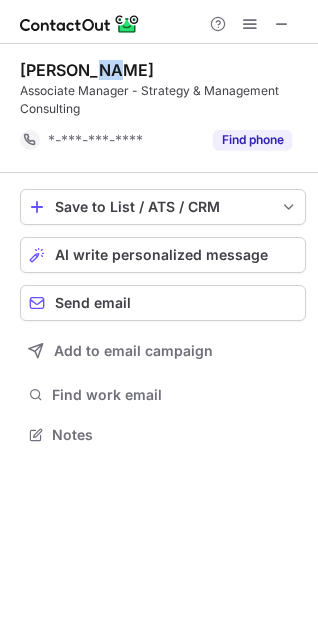 click on "[PERSON_NAME] Associate Manager - Strategy & Management Consulting *-***-***-**** Find phone" at bounding box center [163, 108] 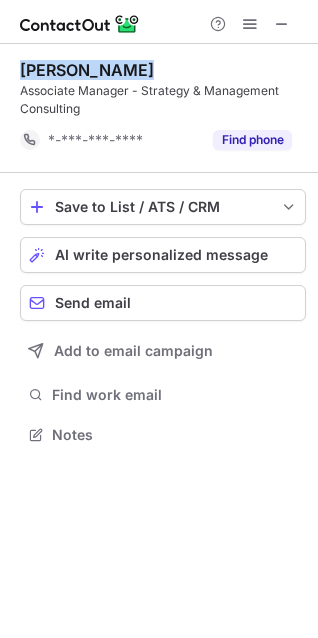 click on "Yueqiao WU Associate Manager - Strategy & Management Consulting *-***-***-**** Find phone" at bounding box center (163, 108) 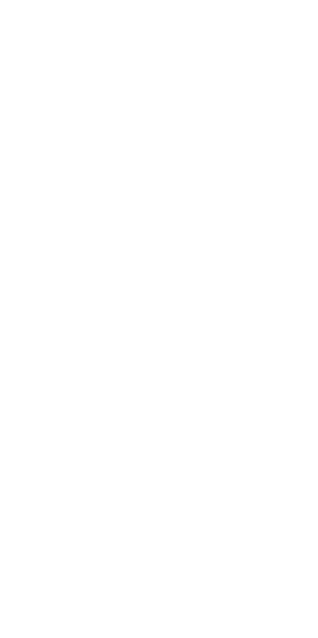 scroll, scrollTop: 0, scrollLeft: 0, axis: both 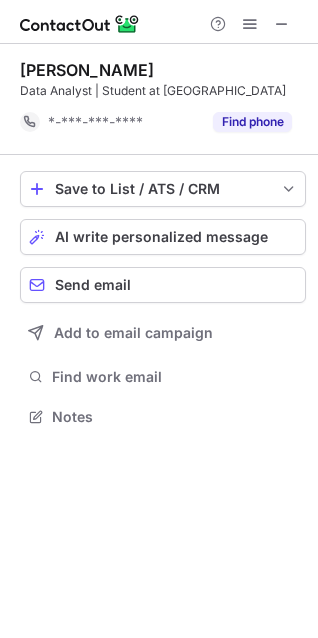click on "Data Analyst | Student at Bar-Ilan University" at bounding box center [163, 91] 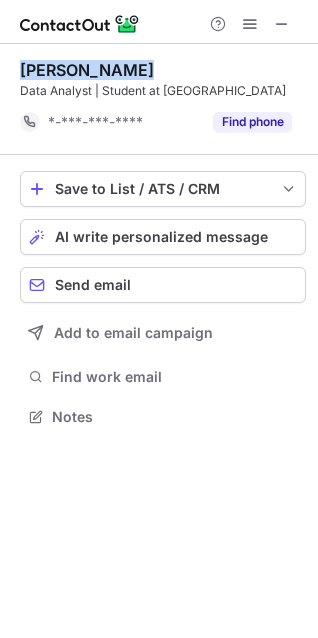 click on "Ido Hershkovitz" at bounding box center (87, 70) 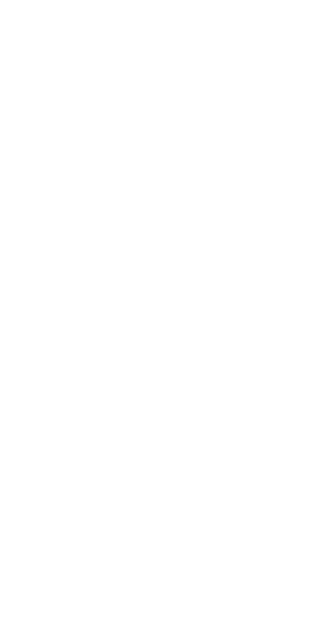 scroll, scrollTop: 0, scrollLeft: 0, axis: both 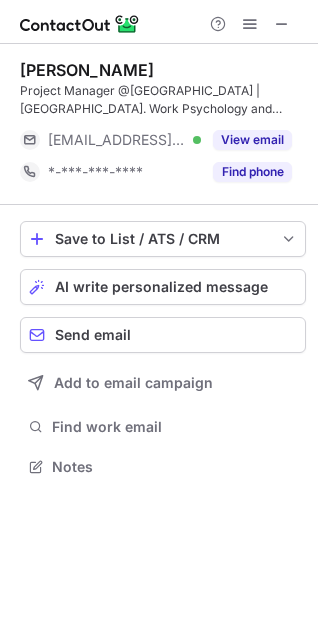 click on "Thibaut Tenenbaum" at bounding box center [87, 70] 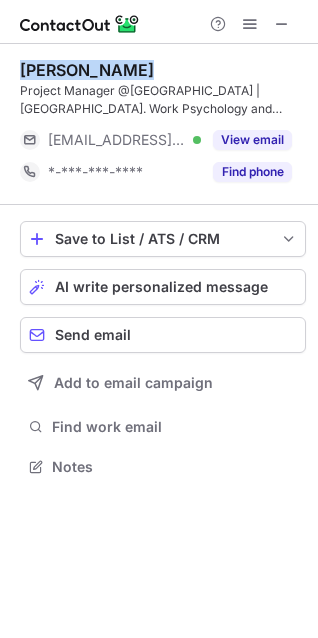 click on "Thibaut Tenenbaum" at bounding box center (87, 70) 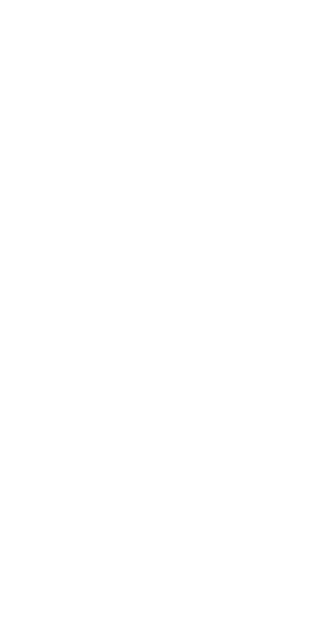 scroll, scrollTop: 0, scrollLeft: 0, axis: both 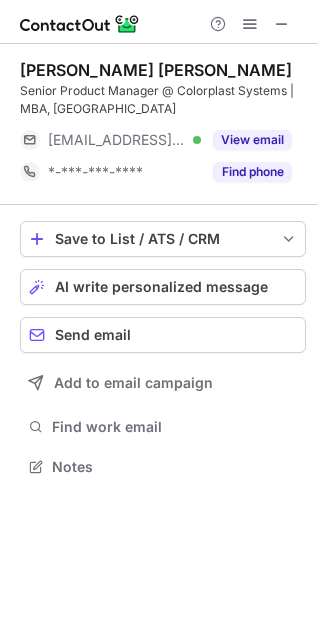 click on "Vijay Bharath Suravaram Senior Product Manager @ Colorplast Systems | MBA, IE Business School ***@student.ie.edu Verified View email *-***-***-**** Find phone" at bounding box center [163, 124] 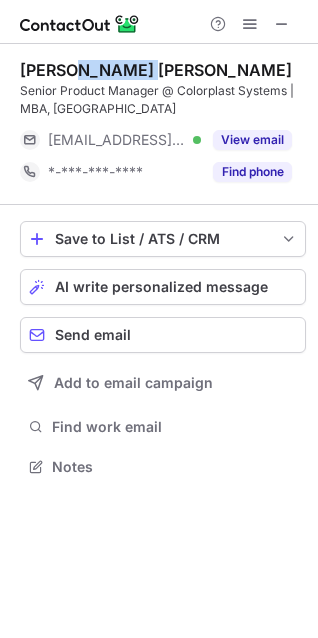 click on "Vijay Bharath Suravaram Senior Product Manager @ Colorplast Systems | MBA, IE Business School ***@student.ie.edu Verified View email *-***-***-**** Find phone" at bounding box center [163, 124] 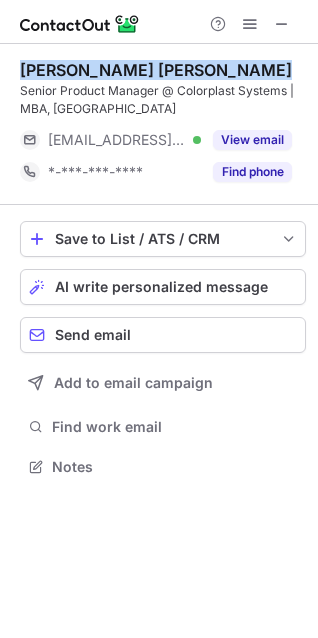 copy on "Vijay Bharath Suravaram" 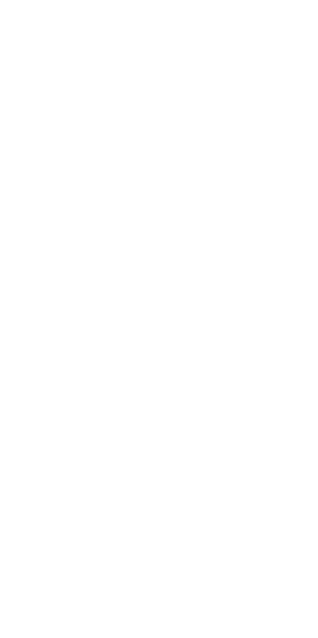 scroll, scrollTop: 0, scrollLeft: 0, axis: both 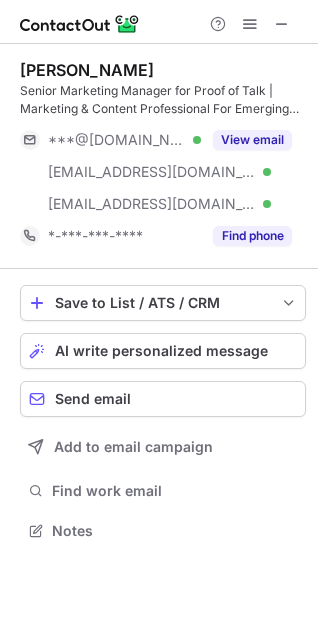 click on "[PERSON_NAME]" at bounding box center (87, 70) 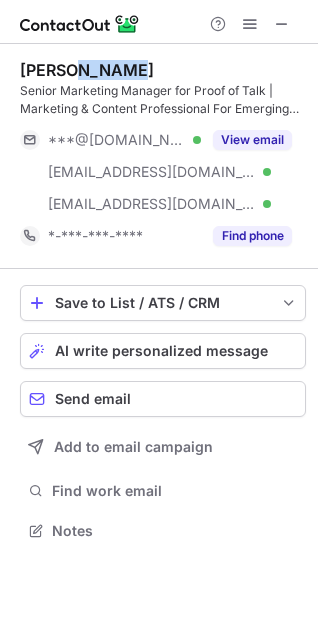 click on "[PERSON_NAME]" at bounding box center [87, 70] 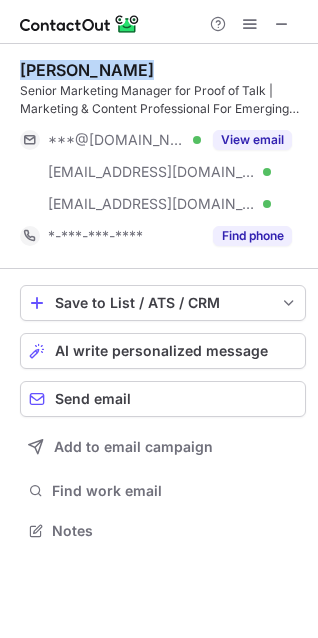 click on "[PERSON_NAME]" at bounding box center (87, 70) 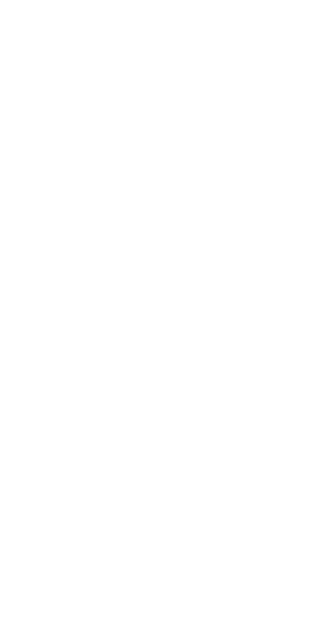 scroll, scrollTop: 0, scrollLeft: 0, axis: both 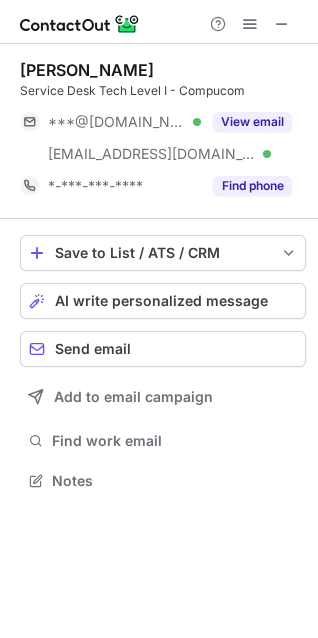 click on "[PERSON_NAME]" at bounding box center [87, 70] 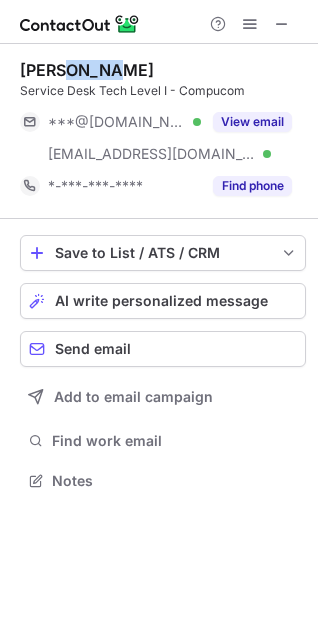 click on "Saba Memon" at bounding box center (87, 70) 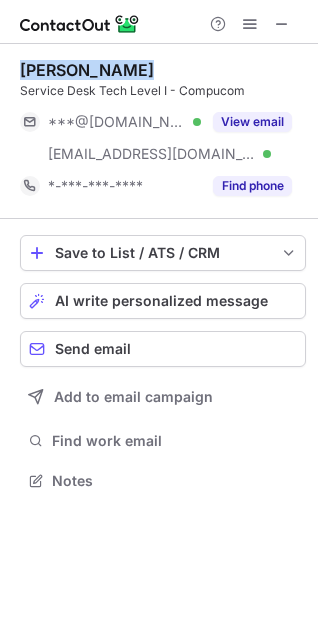 click on "Saba Memon" at bounding box center (87, 70) 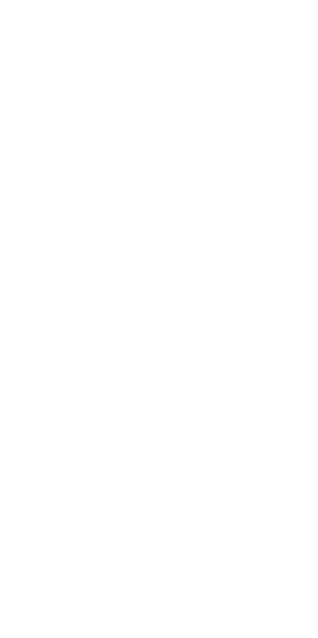 scroll, scrollTop: 0, scrollLeft: 0, axis: both 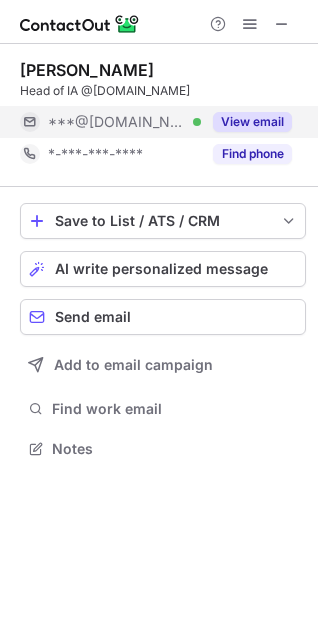 click on "View email" at bounding box center (252, 122) 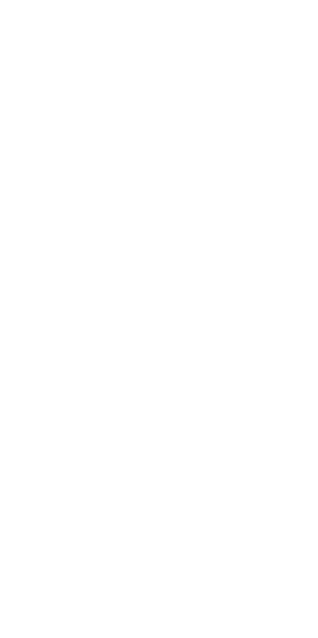 scroll, scrollTop: 0, scrollLeft: 0, axis: both 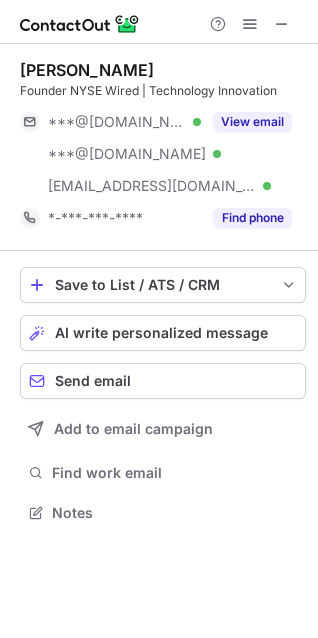 click on "[PERSON_NAME]" at bounding box center (87, 70) 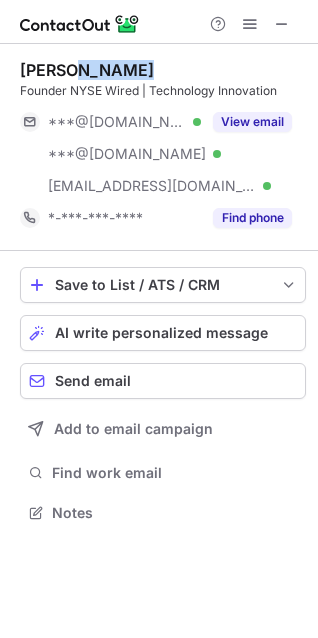 click on "Brian Baumann" at bounding box center [87, 70] 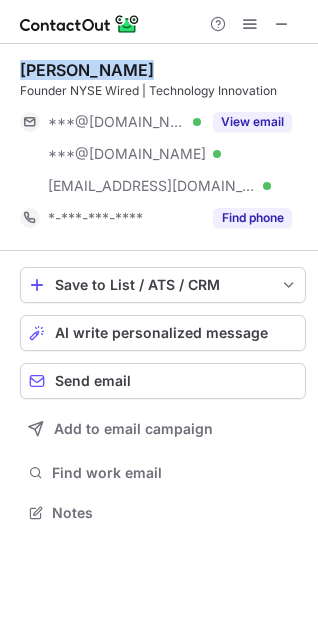 click on "Brian Baumann" at bounding box center (87, 70) 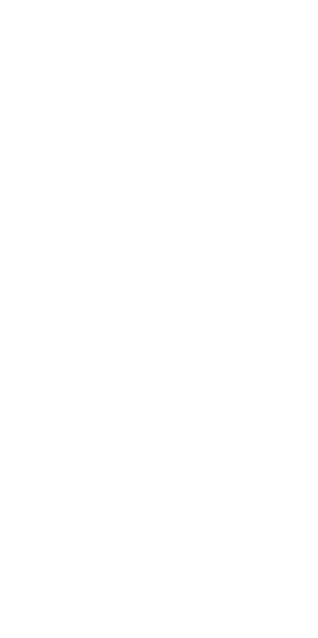scroll, scrollTop: 0, scrollLeft: 0, axis: both 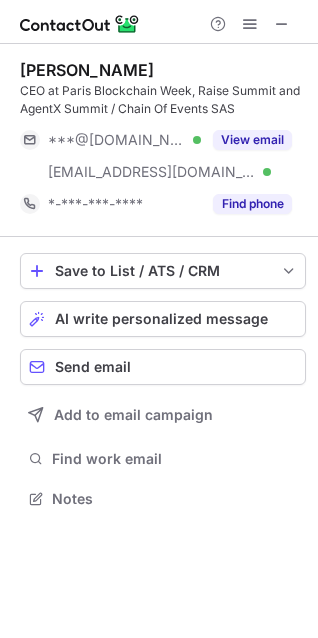 click on "Emmanuel Fenet" at bounding box center (87, 70) 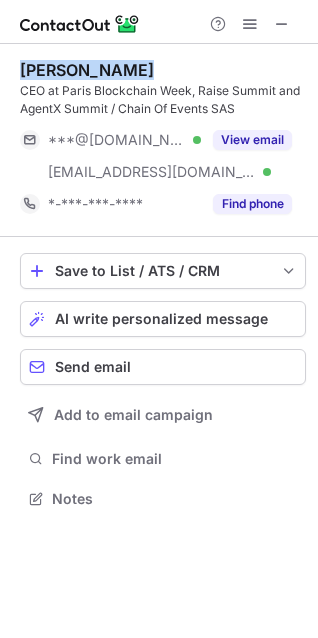 click on "Emmanuel Fenet" at bounding box center (87, 70) 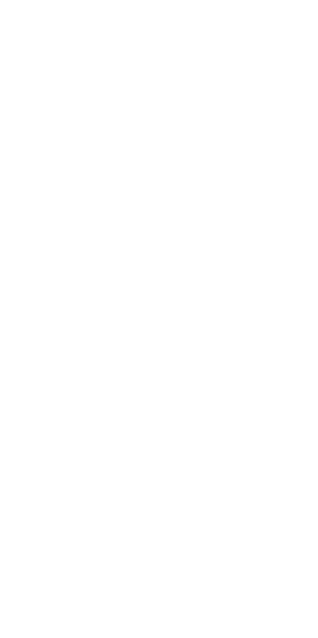 scroll, scrollTop: 0, scrollLeft: 0, axis: both 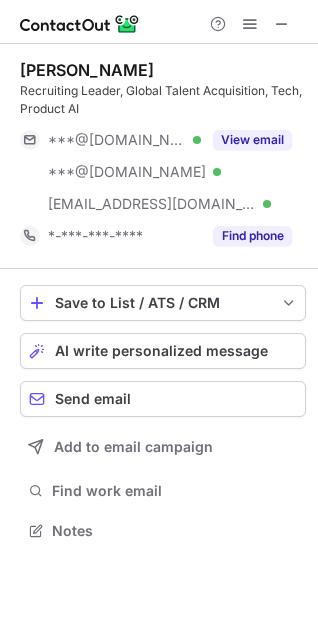 click on "LaQuita Hester Recruiting Leader, Global Talent Acquisition, Tech, Product AI ***@gmail.com Verified ***@yahoo.com Verified ***@blackline.com Verified View email *-***-***-**** Find phone" at bounding box center [163, 156] 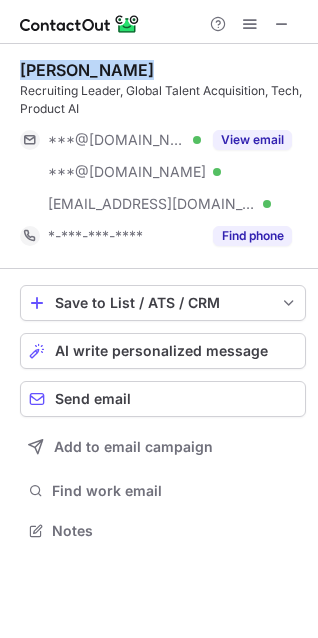 copy on "LaQuita Hester" 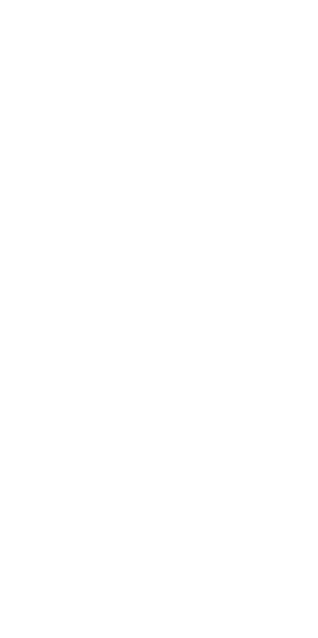 scroll, scrollTop: 0, scrollLeft: 0, axis: both 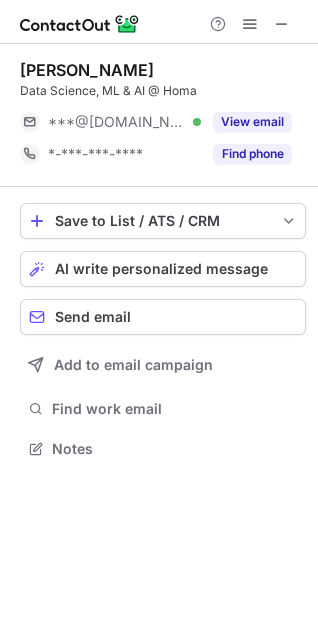 click on "[PERSON_NAME] Data Science, ML & AI @ Homa ***@[DOMAIN_NAME] Verified View email *-***-***-**** Find phone" at bounding box center [163, 115] 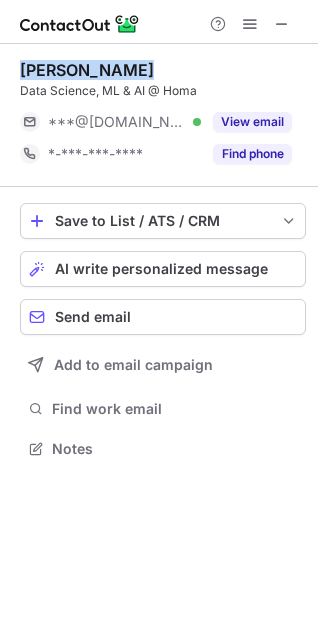 click on "[PERSON_NAME] Data Science, ML & AI @ Homa ***@[DOMAIN_NAME] Verified View email *-***-***-**** Find phone" at bounding box center (163, 115) 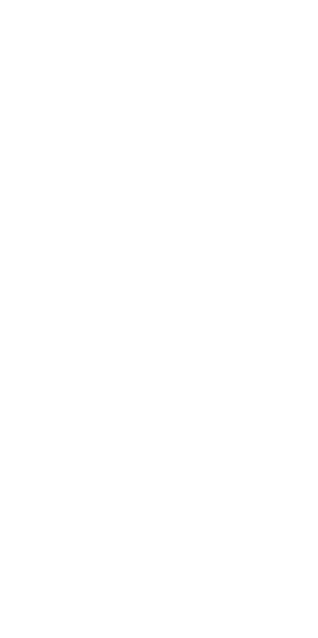 scroll, scrollTop: 0, scrollLeft: 0, axis: both 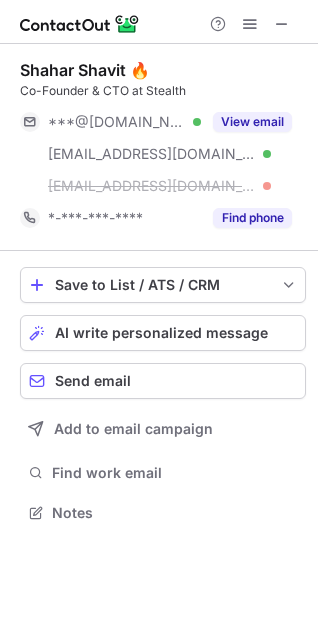 click on "Shahar Shavit 🔥" at bounding box center [85, 70] 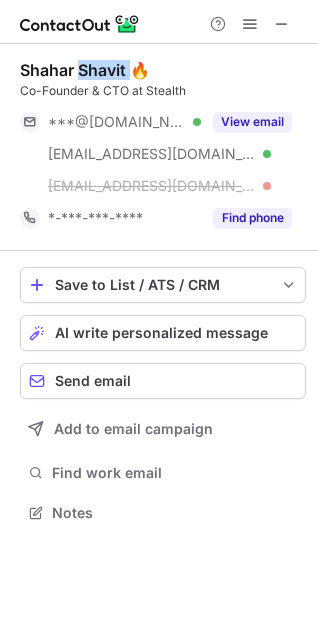 click on "Shahar Shavit 🔥" at bounding box center (85, 70) 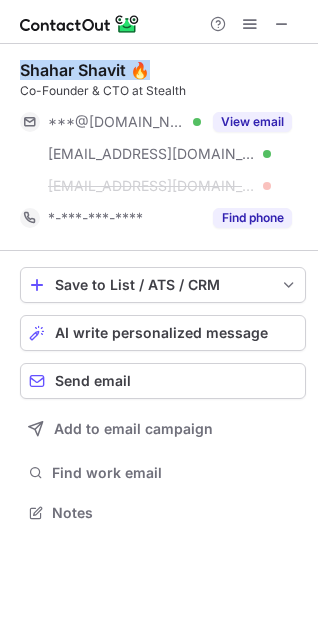 click on "Shahar Shavit 🔥" at bounding box center [85, 70] 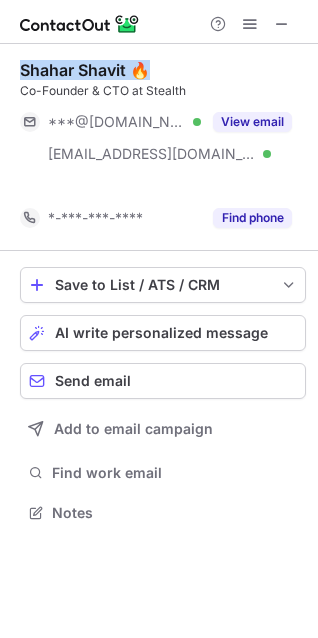 scroll, scrollTop: 467, scrollLeft: 318, axis: both 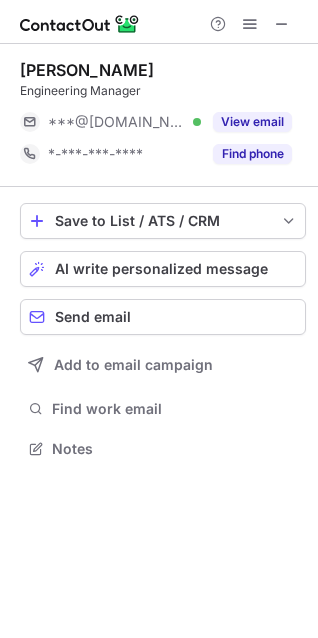 click on "Noam Agiv Engineering Manager ***@gmail.com Verified View email *-***-***-**** Find phone" at bounding box center [163, 115] 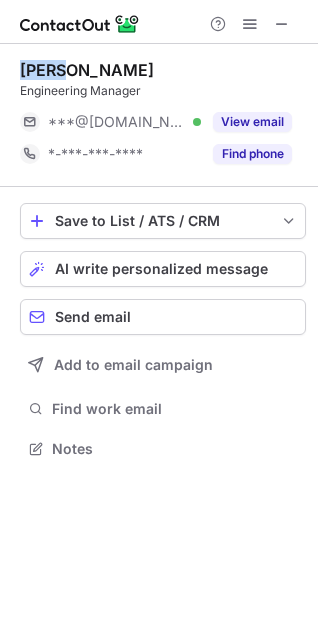 click on "Noam Agiv Engineering Manager ***@gmail.com Verified View email *-***-***-**** Find phone" at bounding box center [163, 115] 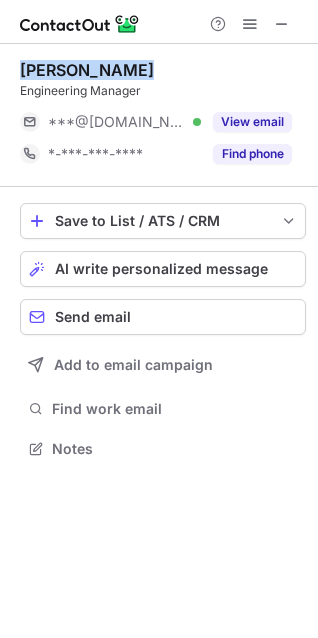 copy on "Noam Agiv" 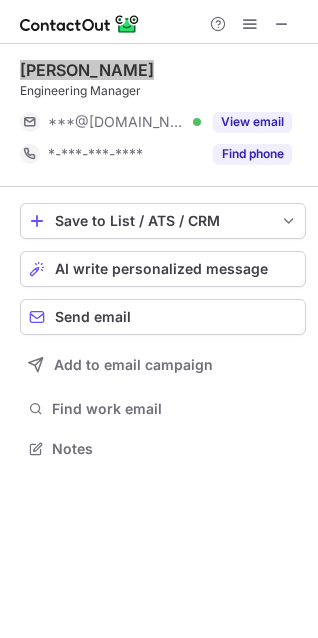 scroll, scrollTop: 440, scrollLeft: 318, axis: both 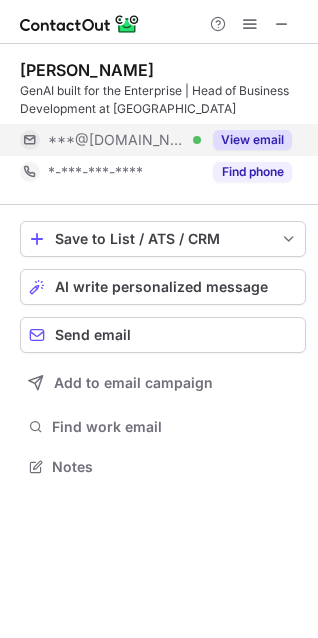 click on "[PERSON_NAME] built for the Enterprise | Head of Business Development at AI21 Labs ***@[DOMAIN_NAME] Verified View email *-***-***-**** Find phone" at bounding box center (163, 124) 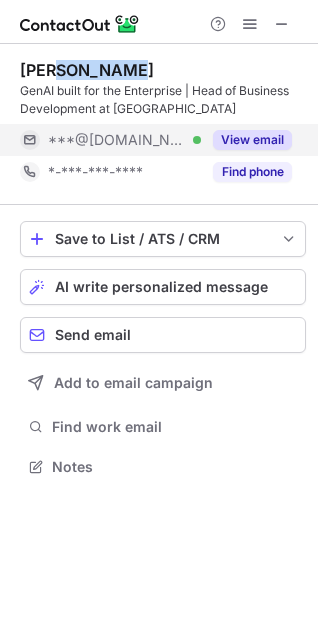 click on "Ran Friedman GenAI built for the Enterprise | Head of Business Development at AI21 Labs ***@gmail.com Verified View email *-***-***-**** Find phone" at bounding box center (163, 124) 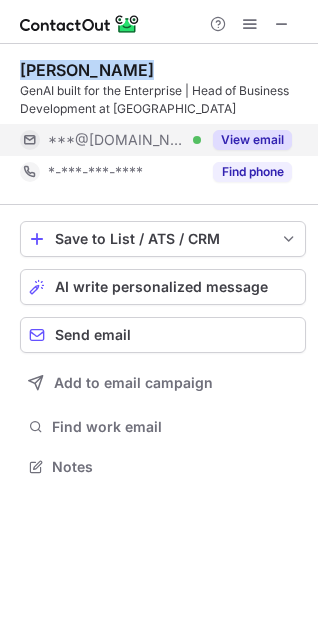 click on "Ran Friedman GenAI built for the Enterprise | Head of Business Development at AI21 Labs ***@gmail.com Verified View email *-***-***-**** Find phone" at bounding box center (163, 124) 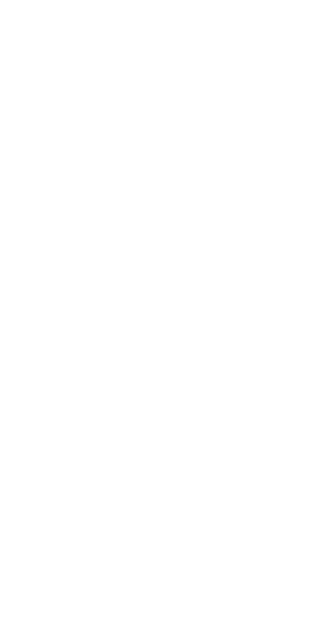 scroll, scrollTop: 0, scrollLeft: 0, axis: both 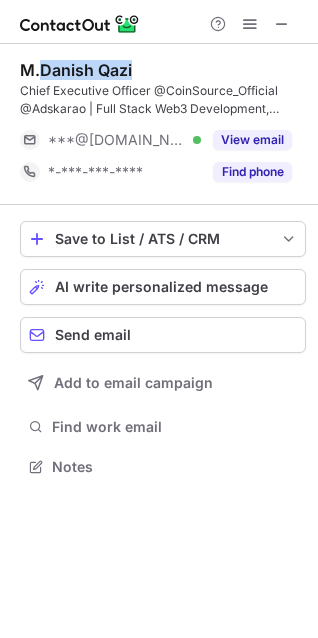drag, startPoint x: 154, startPoint y: 59, endPoint x: 44, endPoint y: 56, distance: 110.0409 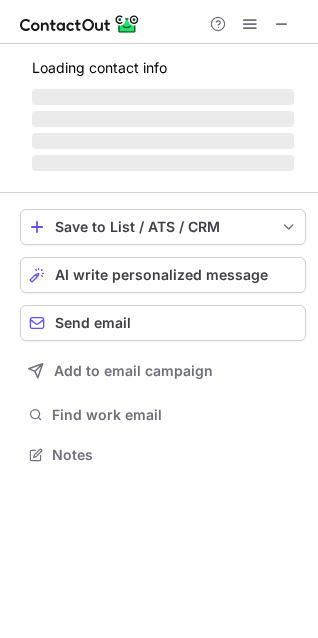 scroll, scrollTop: 440, scrollLeft: 318, axis: both 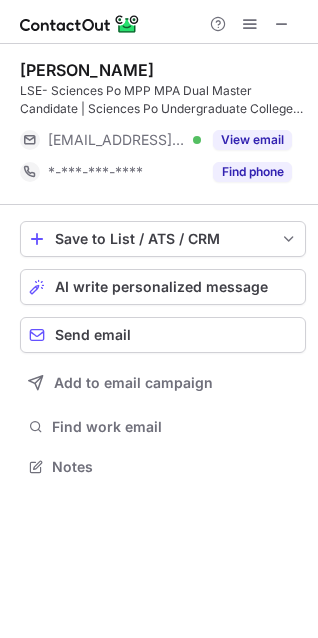 click on "Annie Wong" at bounding box center [87, 70] 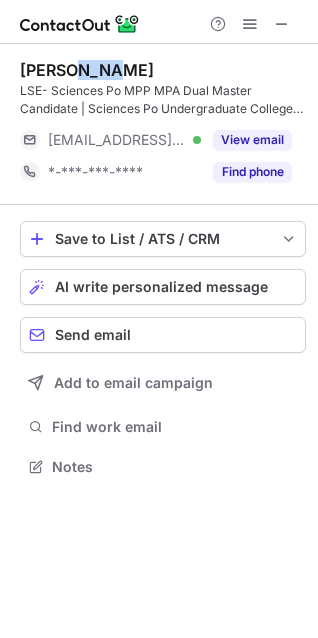 click on "Annie Wong" at bounding box center [87, 70] 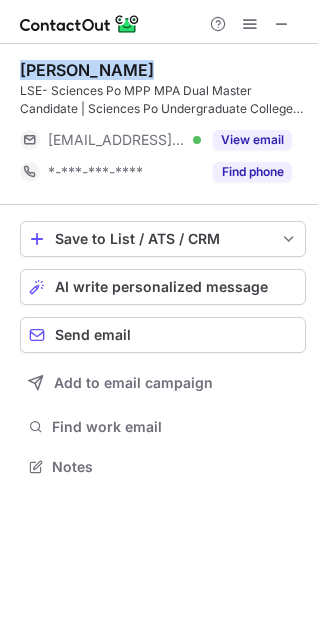 copy on "Annie Wong" 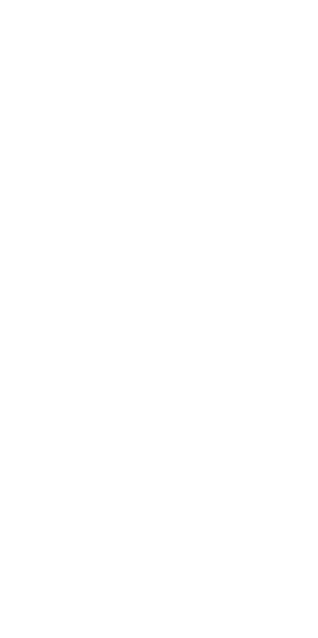 scroll, scrollTop: 0, scrollLeft: 0, axis: both 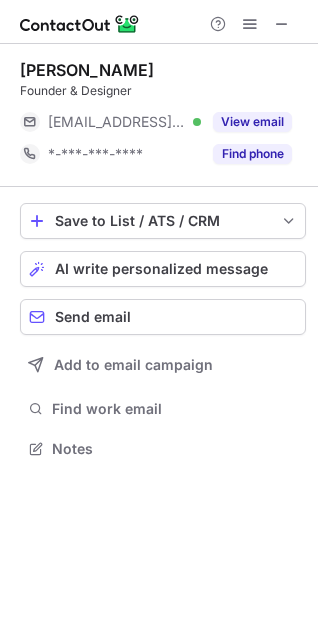 click on "[PERSON_NAME]" at bounding box center [87, 70] 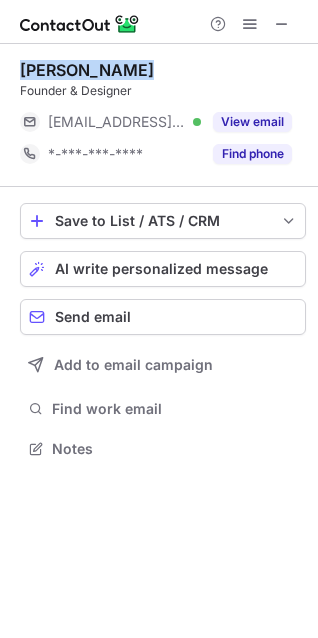 click on "Piet Terheyden" at bounding box center [87, 70] 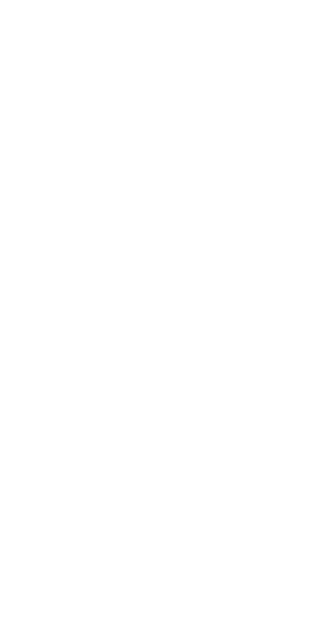 scroll, scrollTop: 0, scrollLeft: 0, axis: both 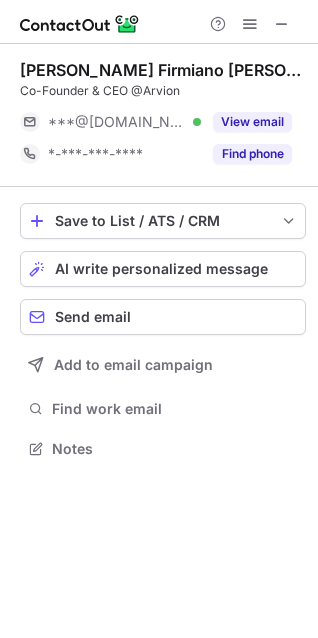 click on "[PERSON_NAME] Firmiano [PERSON_NAME] Co-Founder & CEO @Arvion ***@[DOMAIN_NAME] Verified View email *-***-***-**** Find phone" at bounding box center [163, 115] 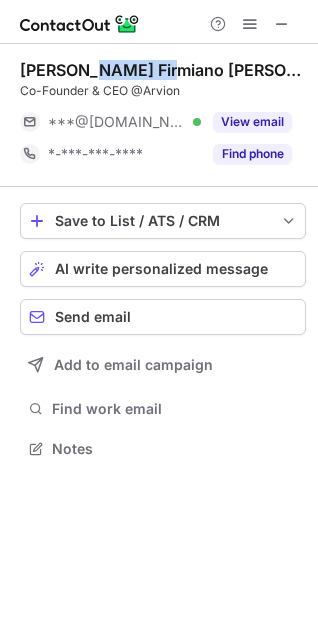 click on "[PERSON_NAME] Firmiano [PERSON_NAME] Co-Founder & CEO @Arvion ***@[DOMAIN_NAME] Verified View email *-***-***-**** Find phone" at bounding box center (163, 115) 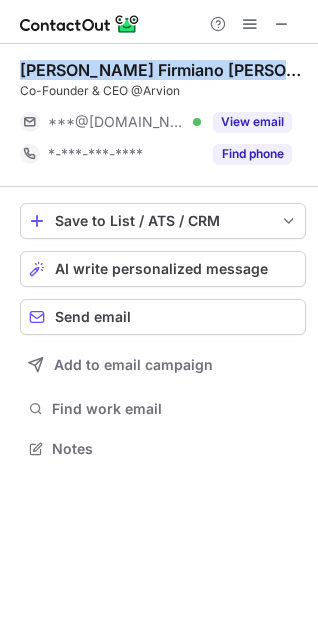 click on "[PERSON_NAME] Firmiano [PERSON_NAME] Co-Founder & CEO @Arvion ***@[DOMAIN_NAME] Verified View email *-***-***-**** Find phone" at bounding box center (163, 115) 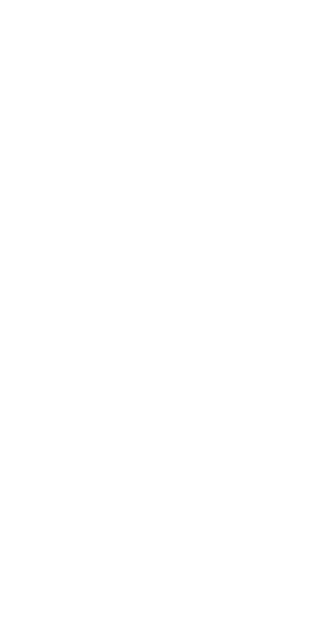 scroll, scrollTop: 0, scrollLeft: 0, axis: both 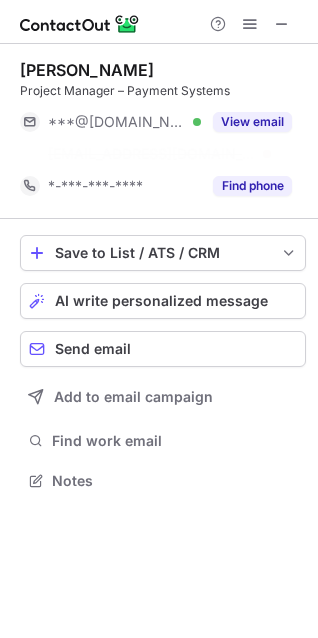 click on "Mohammed AKAZAF" at bounding box center (87, 70) 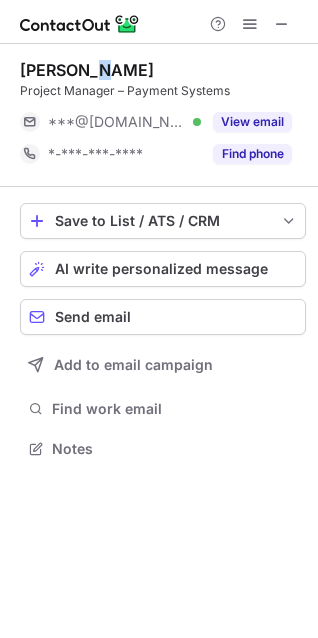 click on "Mohammed AKAZAF" at bounding box center (87, 70) 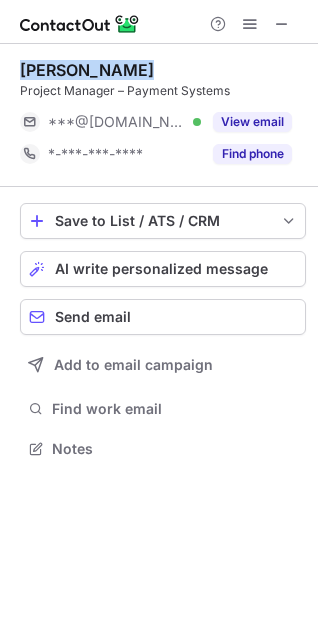 click on "Mohammed AKAZAF" at bounding box center (87, 70) 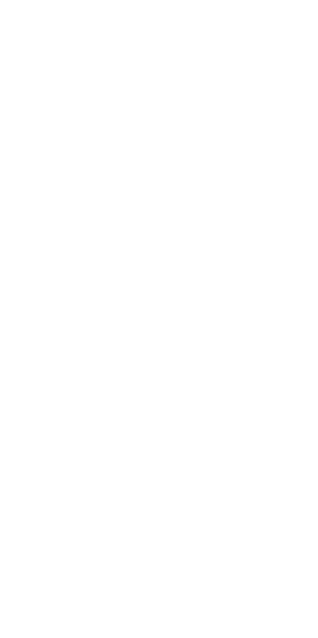 scroll, scrollTop: 0, scrollLeft: 0, axis: both 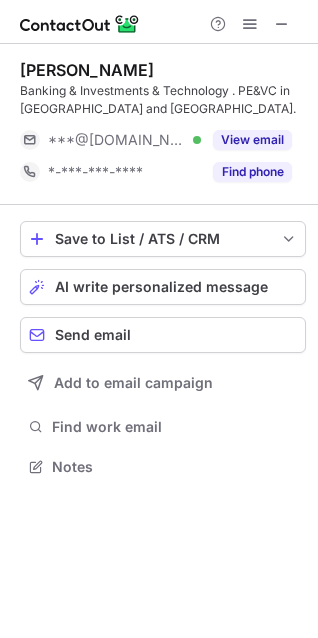 click on "Ivan Denisov Banking & Investments & Technology . PE&VC in India and China. ***@gmail.com Verified View email *-***-***-**** Find phone" at bounding box center [163, 124] 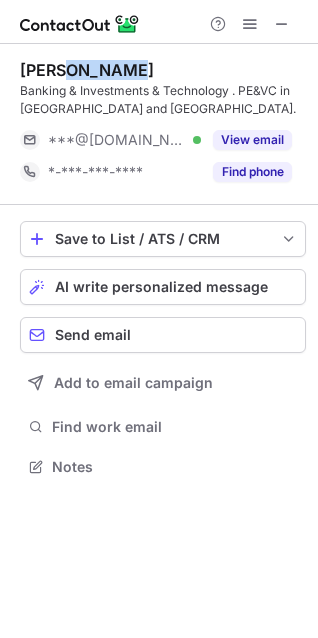 click on "Ivan Denisov Banking & Investments & Technology . PE&VC in India and China. ***@gmail.com Verified View email *-***-***-**** Find phone" at bounding box center (163, 124) 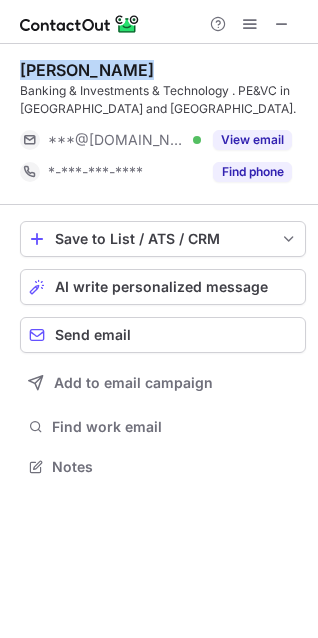 click on "Ivan Denisov Banking & Investments & Technology . PE&VC in India and China. ***@gmail.com Verified View email *-***-***-**** Find phone" at bounding box center [163, 124] 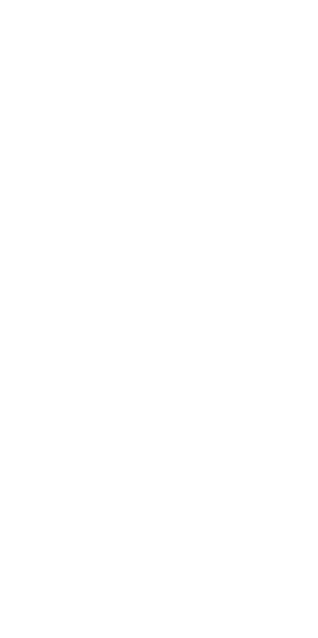 scroll, scrollTop: 0, scrollLeft: 0, axis: both 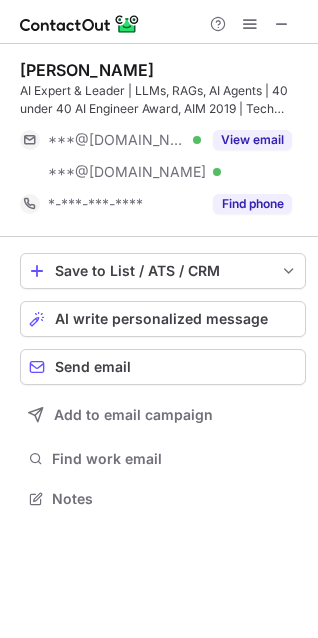 click on "Raman SHRIVASTAVA" at bounding box center [87, 70] 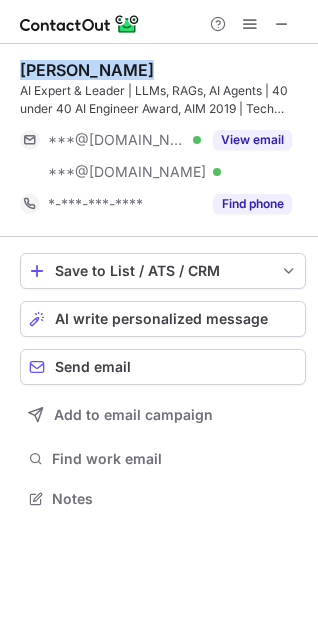 click on "Raman SHRIVASTAVA" at bounding box center (87, 70) 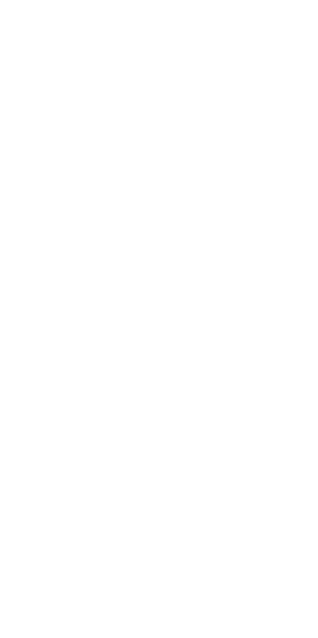 scroll, scrollTop: 0, scrollLeft: 0, axis: both 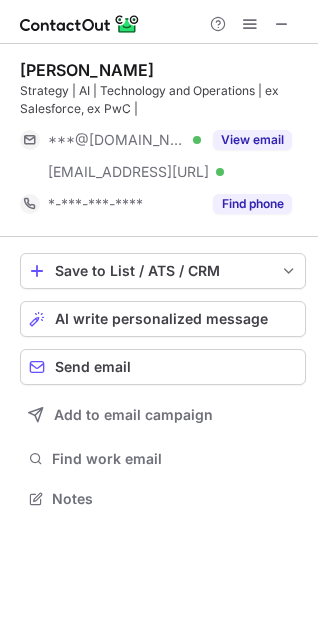 click on "[PERSON_NAME] Strategy | AI | Technology and Operations | ex Salesforce, ex PwC | ***@[DOMAIN_NAME] Verified [EMAIL_ADDRESS][URL] Verified View email *-***-***-**** Find phone" at bounding box center (163, 140) 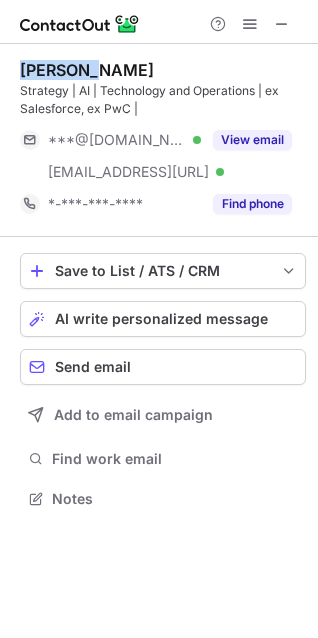 click on "[PERSON_NAME] Strategy | AI | Technology and Operations | ex Salesforce, ex PwC | ***@[DOMAIN_NAME] Verified [EMAIL_ADDRESS][URL] Verified View email *-***-***-**** Find phone" at bounding box center (163, 140) 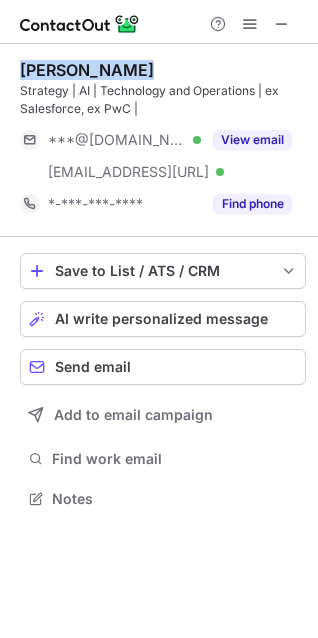 copy on "[PERSON_NAME]" 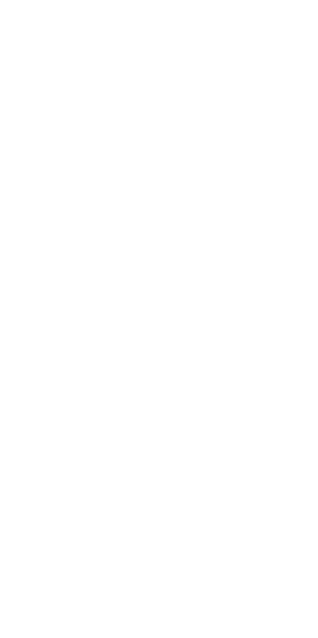 scroll, scrollTop: 0, scrollLeft: 0, axis: both 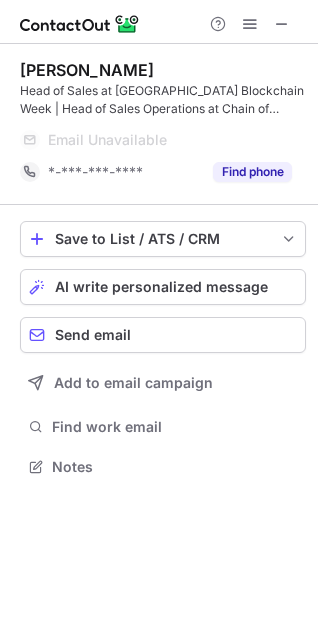 click on "Katrina Macleod Head of Sales at Paris Blockchain Week | Head of Sales Operations at Chain of Events | Driving Growth & Partnerships in Web3 and Tech Events Email Unavailable Email address *-***-***-**** Find phone" at bounding box center [163, 124] 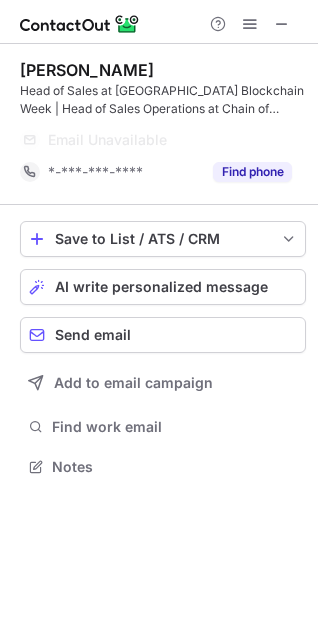 click on "Katrina Macleod Head of Sales at Paris Blockchain Week | Head of Sales Operations at Chain of Events | Driving Growth & Partnerships in Web3 and Tech Events Email Unavailable Email address *-***-***-**** Find phone" at bounding box center [163, 124] 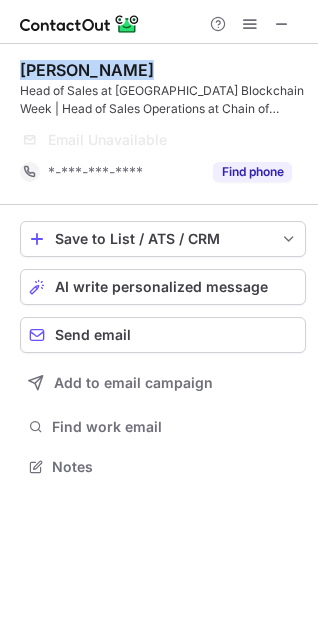 copy on "Katrina Macleod" 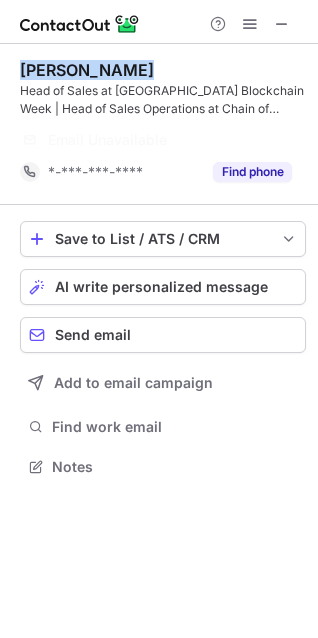 click on "Katrina Macleod Head of Sales at Paris Blockchain Week | Head of Sales Operations at Chain of Events | Driving Growth & Partnerships in Web3 and Tech Events Email Unavailable Email address *-***-***-**** Find phone" at bounding box center (163, 124) 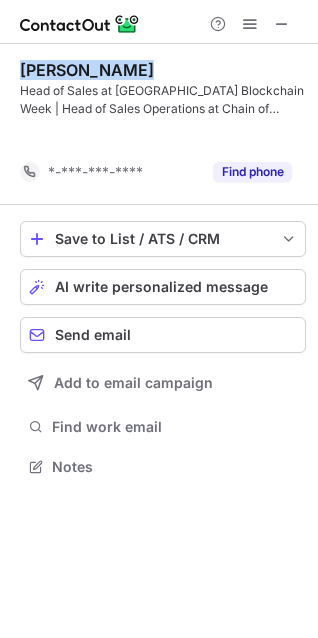 click on "Katrina Macleod Head of Sales at Paris Blockchain Week | Head of Sales Operations at Chain of Events | Driving Growth & Partnerships in Web3 and Tech Events Email Unavailable Email address *-***-***-**** Find phone" at bounding box center (163, 124) 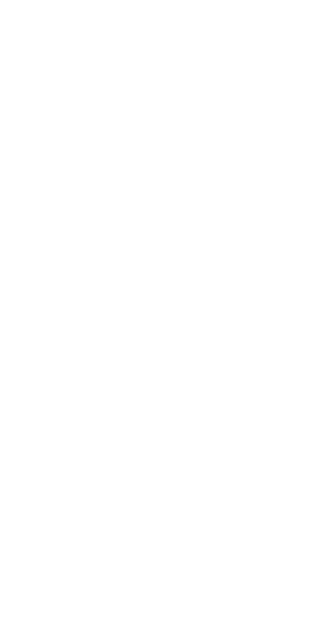 scroll, scrollTop: 0, scrollLeft: 0, axis: both 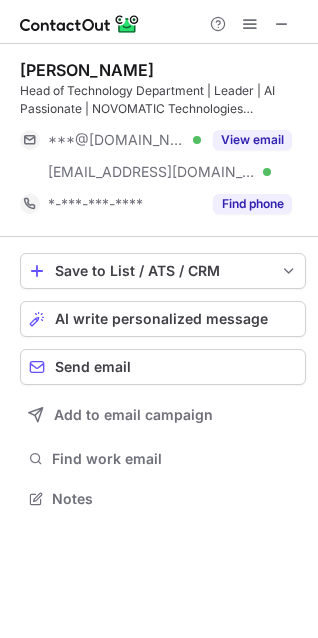 click on "Andrzej Gładysz" at bounding box center [87, 70] 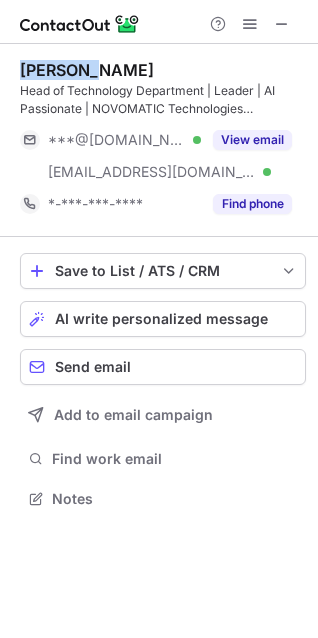 click on "Andrzej Gładysz" at bounding box center [87, 70] 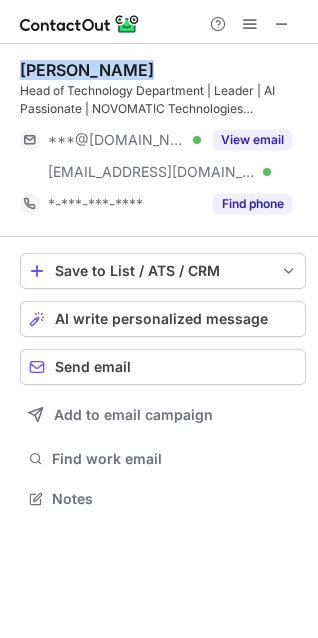 click on "Andrzej Gładysz" at bounding box center [87, 70] 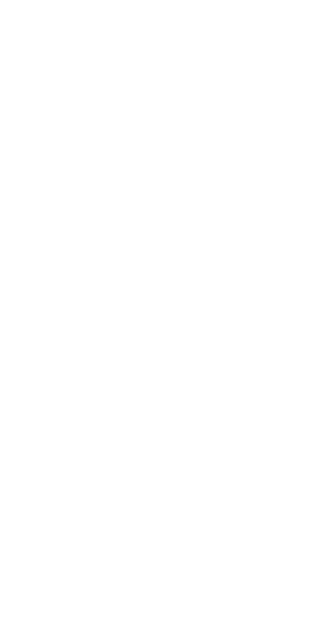 scroll, scrollTop: 0, scrollLeft: 0, axis: both 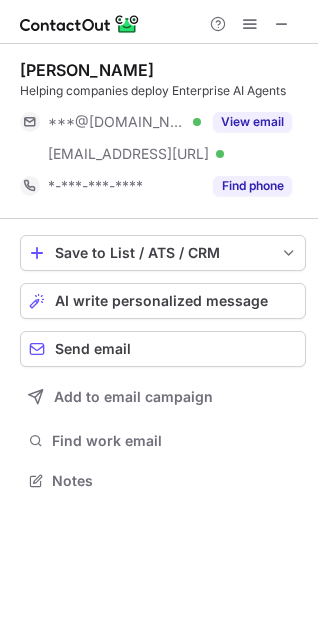 click on "[PERSON_NAME] Helping companies deploy Enterprise AI Agents ***@[DOMAIN_NAME] Verified [EMAIL_ADDRESS][URL] Verified View email *-***-***-**** Find phone" at bounding box center [163, 131] 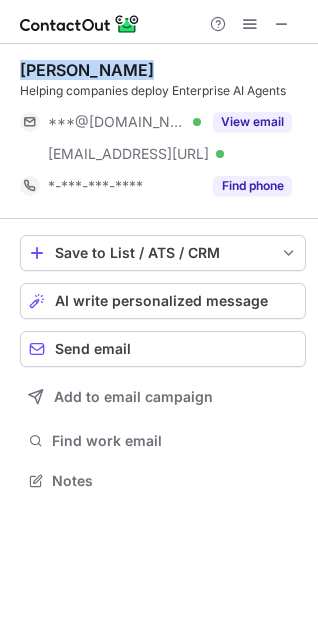 click on "Philippe Duhamel Helping companies deploy Enterprise AI Agents ***@gmail.com Verified ***@lighton.ai Verified View email *-***-***-**** Find phone" at bounding box center (163, 131) 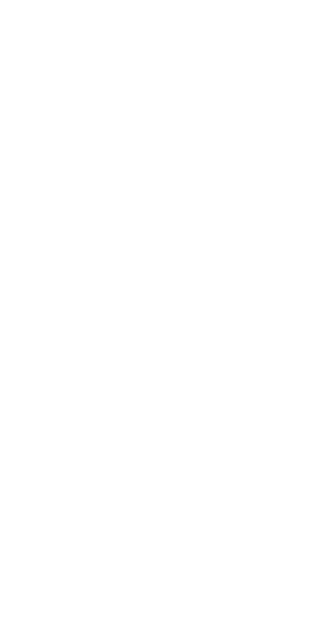 scroll, scrollTop: 0, scrollLeft: 0, axis: both 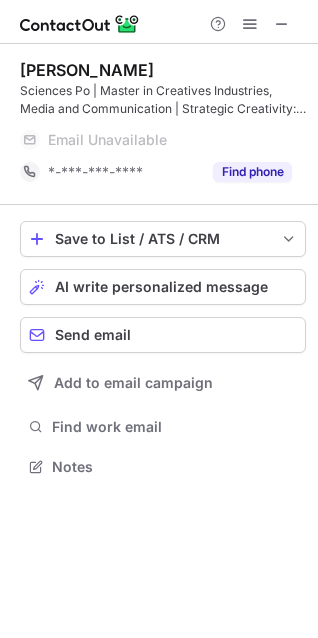 click on "Salim OUARITINI" at bounding box center [87, 70] 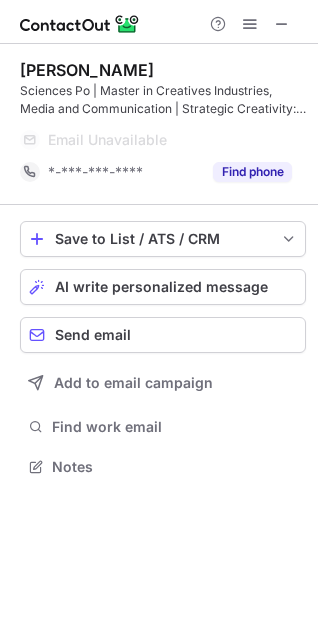 click on "Salim OUARITINI" at bounding box center [87, 70] 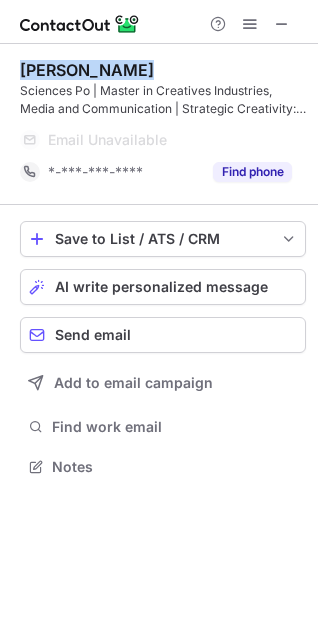click on "Salim OUARITINI" at bounding box center (87, 70) 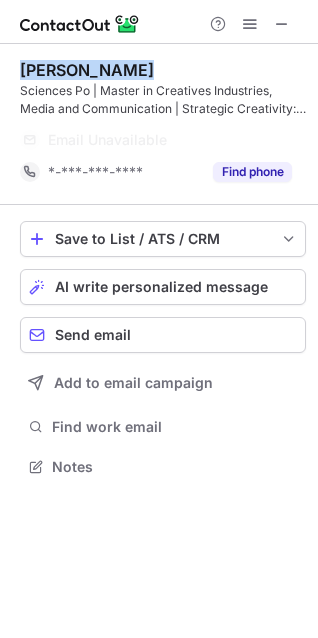 click on "Salim OUARITINI" at bounding box center (87, 70) 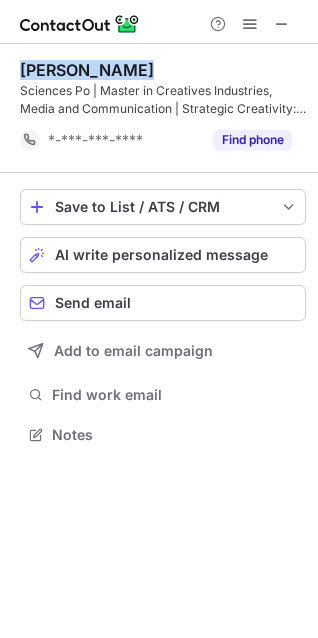 scroll, scrollTop: 420, scrollLeft: 318, axis: both 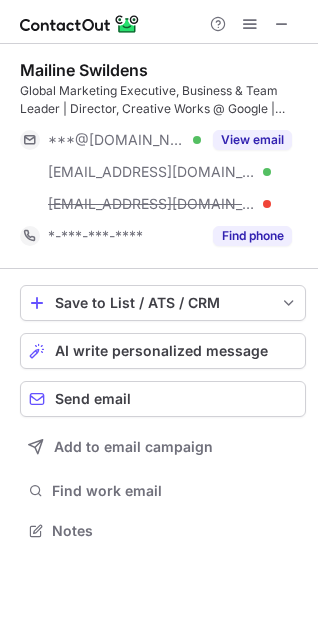 click on "Mailine Swildens Global Marketing Executive, Business & Team Leader |  Director, Creative Works @ Google | Digital Transformation |  AI for Marketing and Creative Technology Expert|Lecturer ***@gmail.com Verified ***@orange.fr Verified ***@antin-ip.com View email *-***-***-**** Find phone" at bounding box center (163, 156) 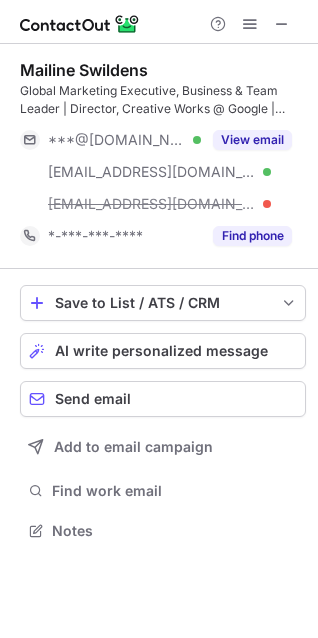 click on "Mailine Swildens Global Marketing Executive, Business & Team Leader |  Director, Creative Works @ Google | Digital Transformation |  AI for Marketing and Creative Technology Expert|Lecturer ***@gmail.com Verified ***@orange.fr Verified ***@antin-ip.com View email *-***-***-**** Find phone" at bounding box center (163, 156) 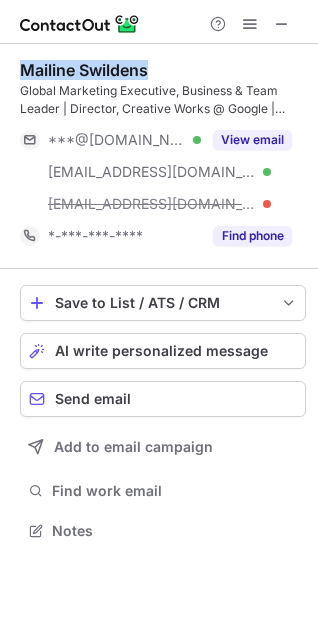 copy on "Mailine Swildens" 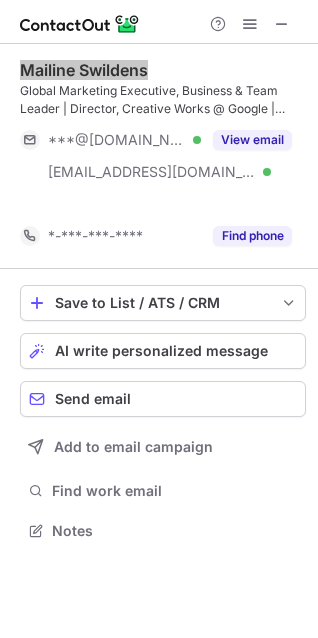 scroll, scrollTop: 484, scrollLeft: 318, axis: both 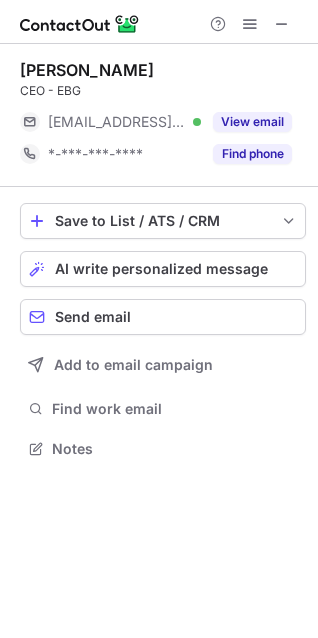 click on "[PERSON_NAME]" at bounding box center (87, 70) 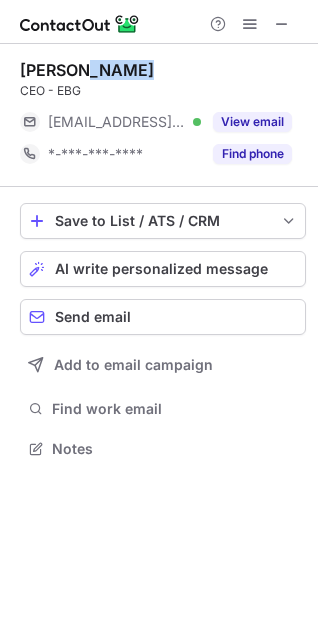 click on "[PERSON_NAME]" at bounding box center [87, 70] 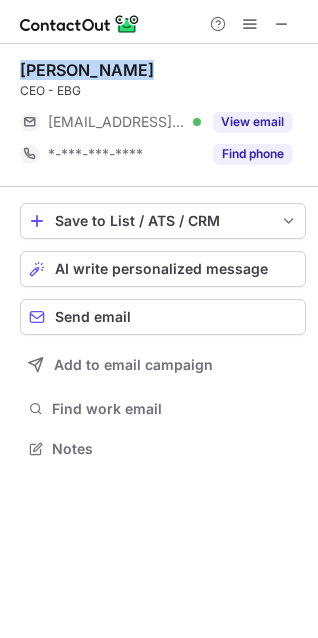 click on "Pierre Reboul" at bounding box center (87, 70) 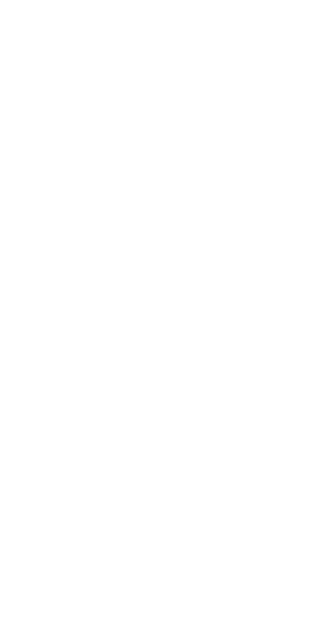 scroll, scrollTop: 0, scrollLeft: 0, axis: both 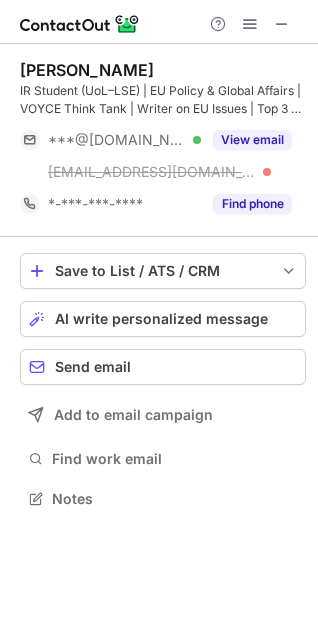 click on "[PERSON_NAME]" at bounding box center (87, 70) 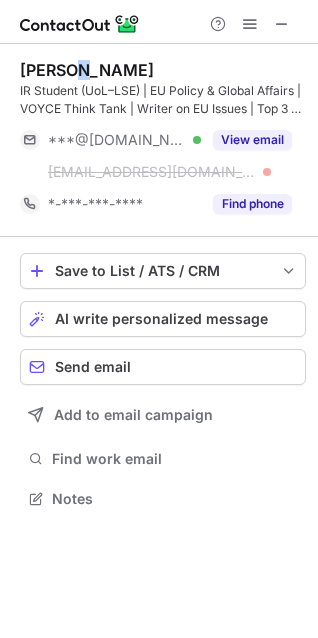 click on "Alexis Laine" at bounding box center [87, 70] 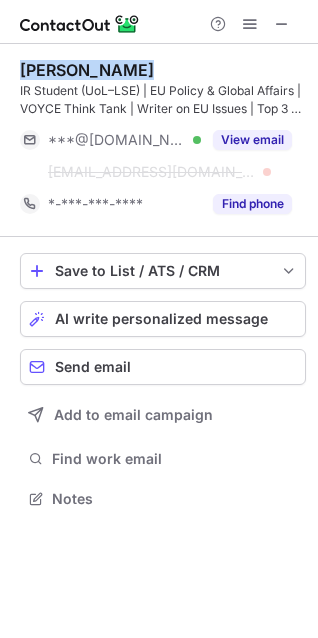 click on "Alexis Laine" at bounding box center (87, 70) 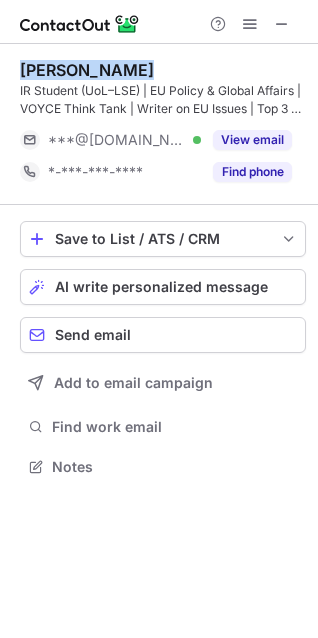 scroll, scrollTop: 452, scrollLeft: 318, axis: both 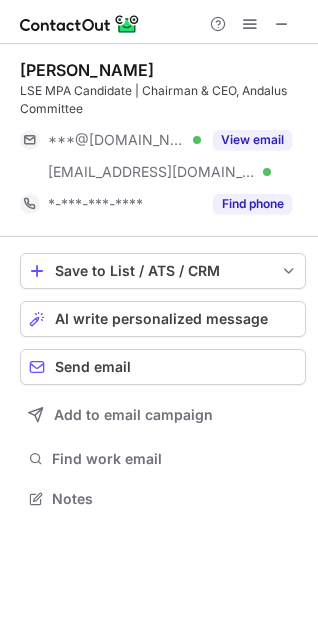 click on "[PERSON_NAME] LSE MPA Candidate | Chairman & CEO, Andalus Committee ***@[DOMAIN_NAME] Verified [EMAIL_ADDRESS][DOMAIN_NAME] Verified View email *-***-***-**** Find phone" at bounding box center [163, 140] 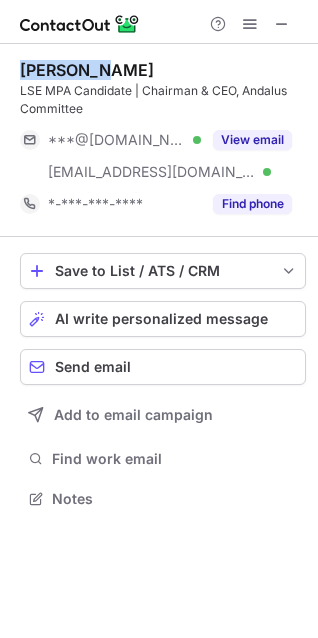 click on "[PERSON_NAME] LSE MPA Candidate | Chairman & CEO, Andalus Committee ***@[DOMAIN_NAME] Verified [EMAIL_ADDRESS][DOMAIN_NAME] Verified View email *-***-***-**** Find phone" at bounding box center (163, 140) 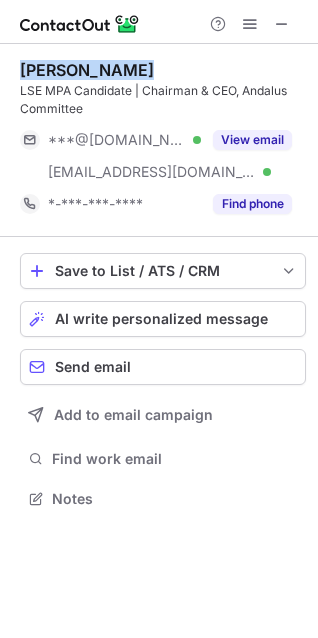 click on "[PERSON_NAME] LSE MPA Candidate | Chairman & CEO, Andalus Committee ***@[DOMAIN_NAME] Verified [EMAIL_ADDRESS][DOMAIN_NAME] Verified View email *-***-***-**** Find phone" at bounding box center (163, 140) 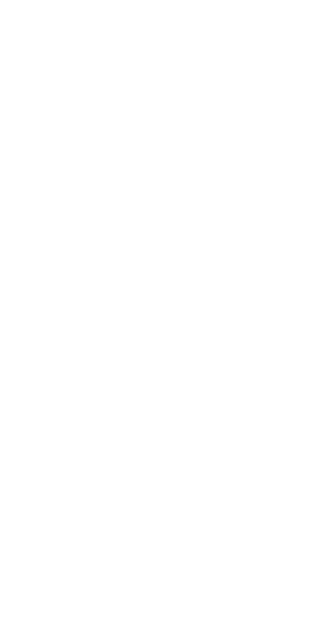 scroll, scrollTop: 0, scrollLeft: 0, axis: both 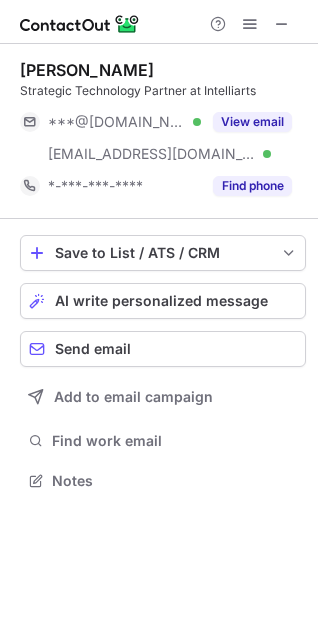 click on "[PERSON_NAME]" at bounding box center [87, 70] 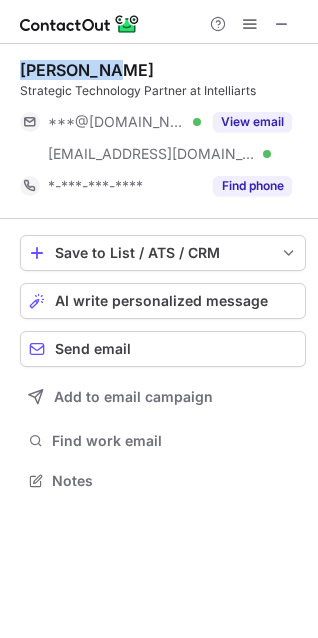 copy on "Oleksandr" 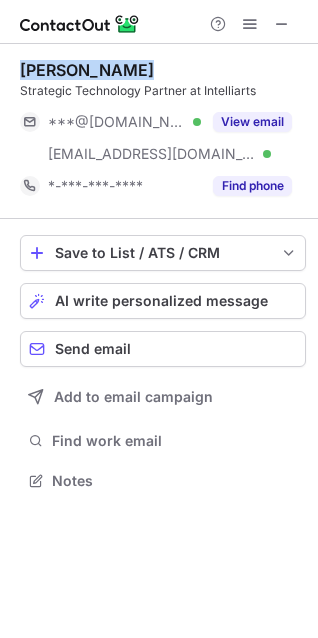 click on "Oleksandr Stefanovskyi" at bounding box center [87, 70] 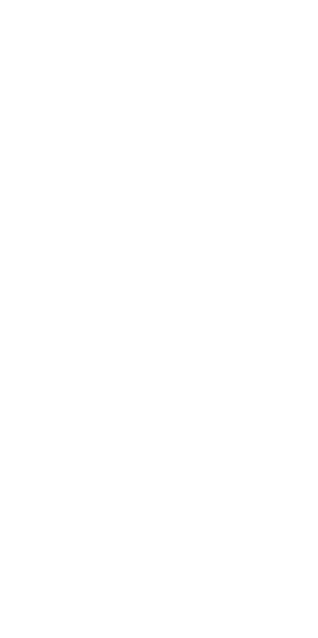 scroll, scrollTop: 0, scrollLeft: 0, axis: both 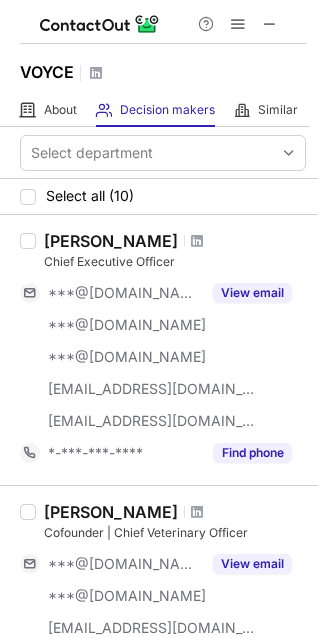 click on "VOYCE" at bounding box center [159, 69] 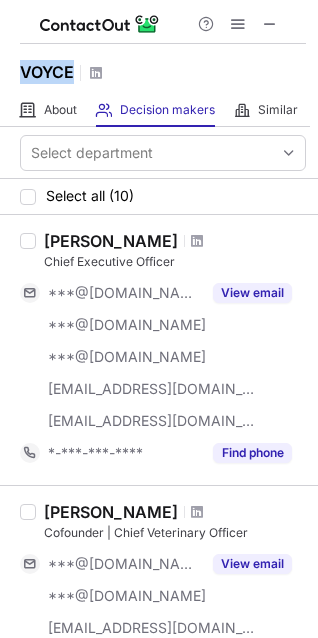 copy on "VOYCE" 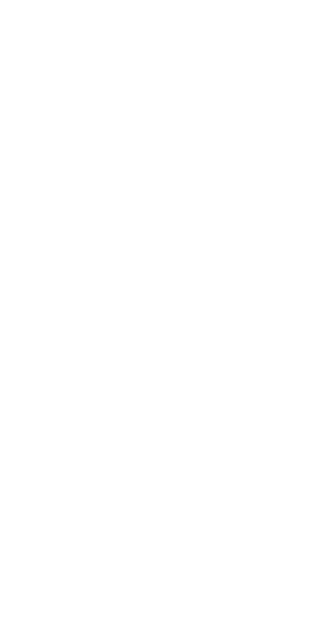 scroll, scrollTop: 0, scrollLeft: 0, axis: both 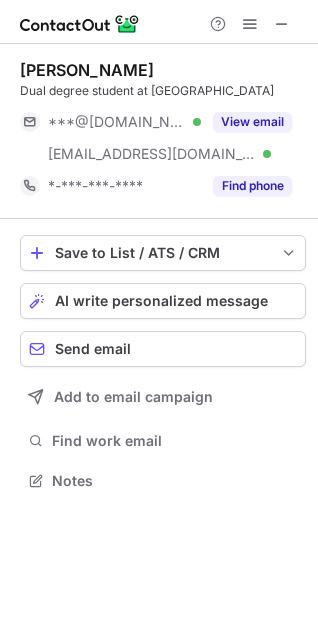 click on "Ines MIR Dual degree student at Sciences Po Paris & Columbia University ***@gmail.com Verified ***@bnc.ca Verified View email *-***-***-**** Find phone" at bounding box center (163, 131) 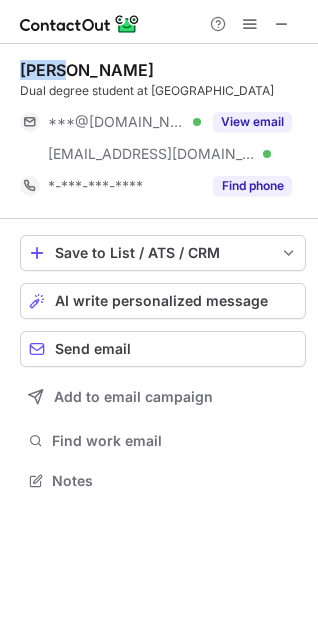 copy on "Ines" 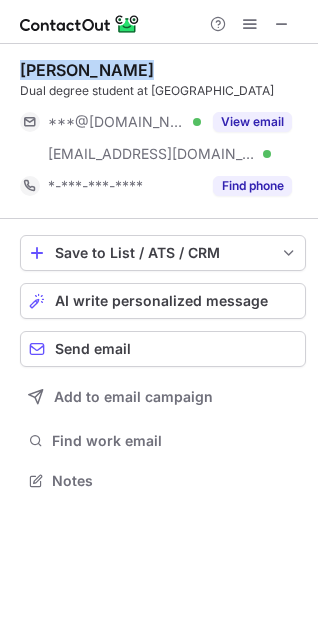 click on "Ines MIR Dual degree student at Sciences Po Paris & Columbia University ***@gmail.com Verified ***@bnc.ca Verified View email *-***-***-**** Find phone" at bounding box center [163, 131] 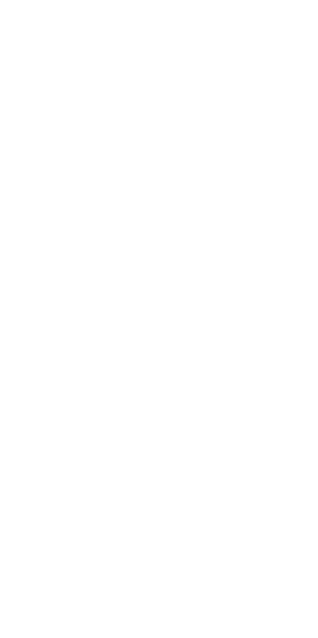scroll, scrollTop: 0, scrollLeft: 0, axis: both 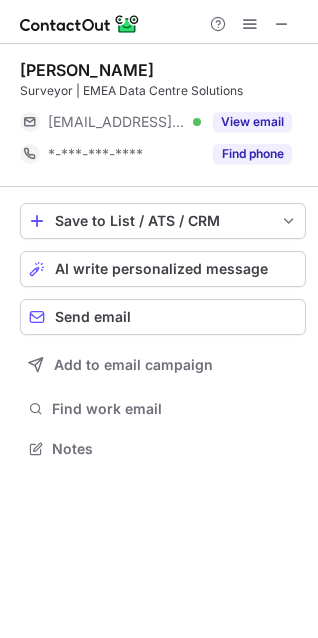 click on "[PERSON_NAME]" at bounding box center (87, 70) 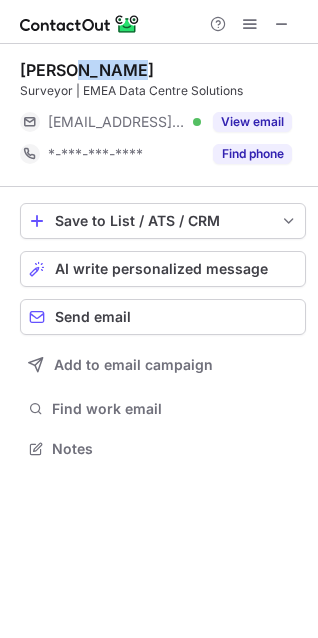 click on "[PERSON_NAME]" at bounding box center [87, 70] 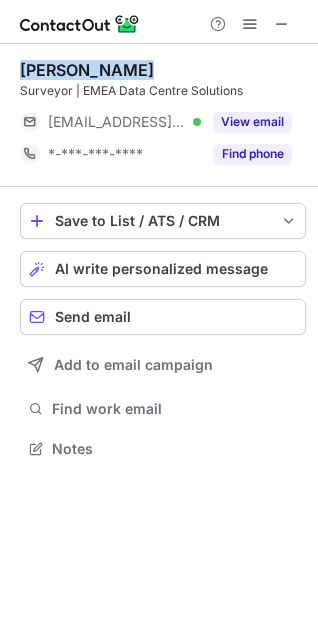 click on "[PERSON_NAME]" at bounding box center (87, 70) 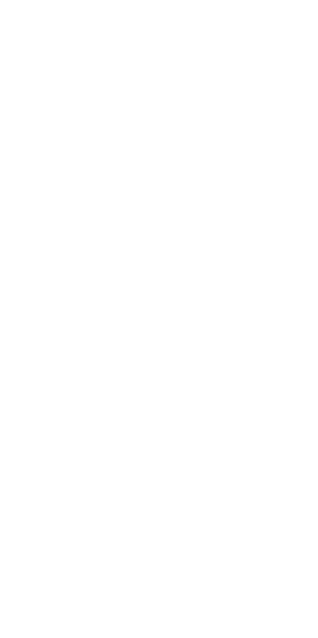 scroll, scrollTop: 0, scrollLeft: 0, axis: both 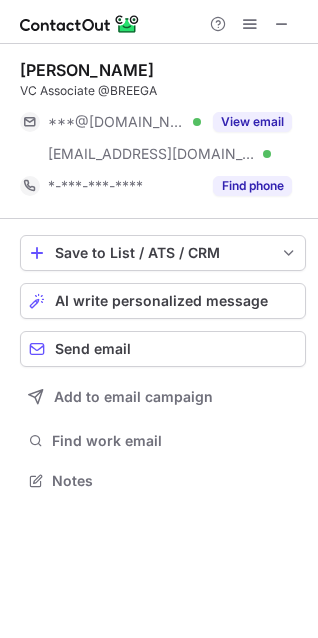 click on "Myriam Rouverand" at bounding box center [87, 70] 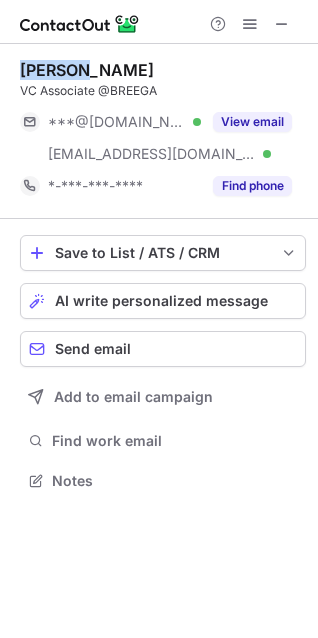 click on "Myriam Rouverand" at bounding box center (87, 70) 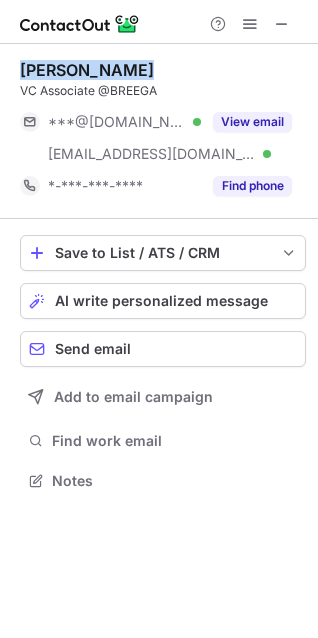 click on "Myriam Rouverand" at bounding box center [87, 70] 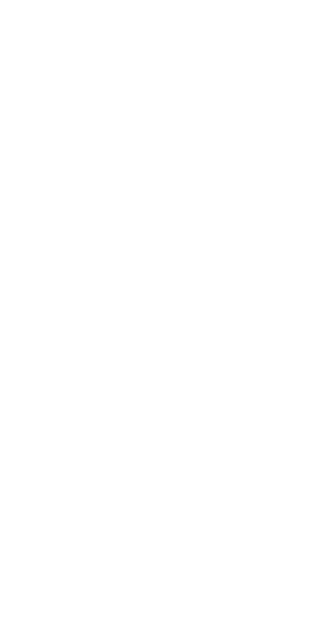 scroll, scrollTop: 0, scrollLeft: 0, axis: both 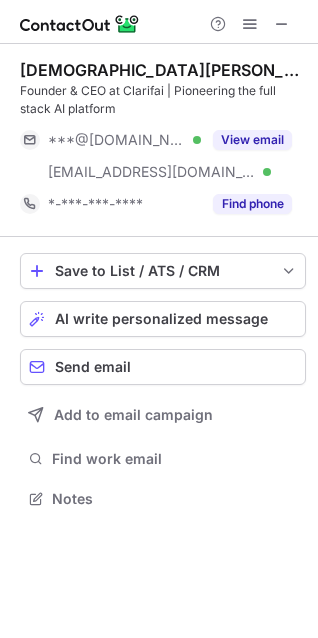 click on "Matthew Zeiler" at bounding box center (163, 70) 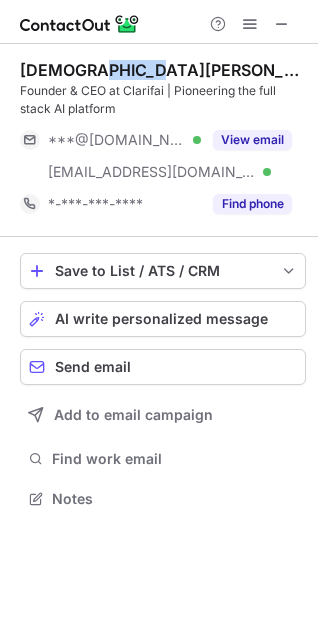 copy on "Zeiler" 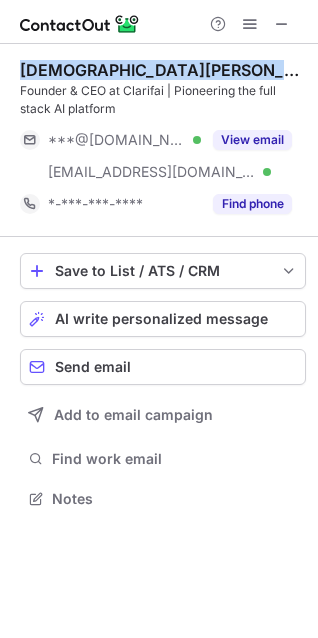 copy on "Matthew Zeiler" 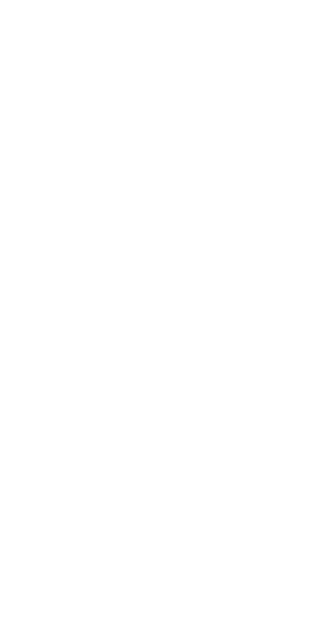 scroll, scrollTop: 0, scrollLeft: 0, axis: both 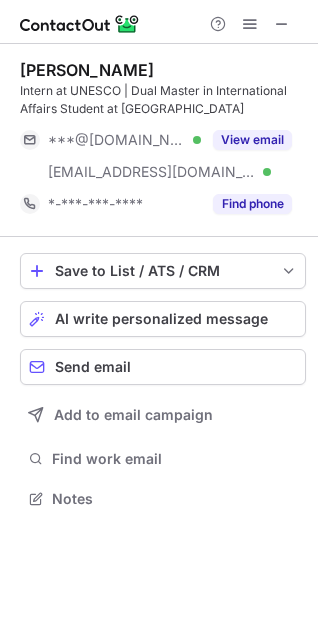 click on "[PERSON_NAME]" at bounding box center [87, 70] 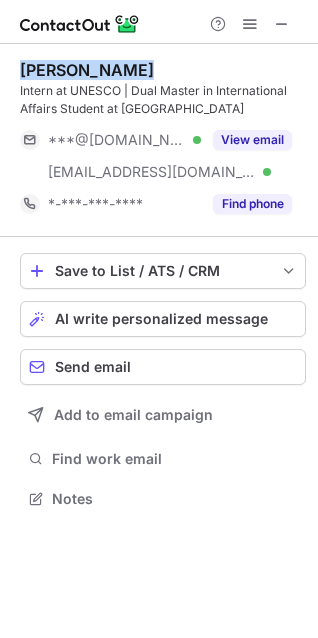 click on "Zimo Yang" at bounding box center [87, 70] 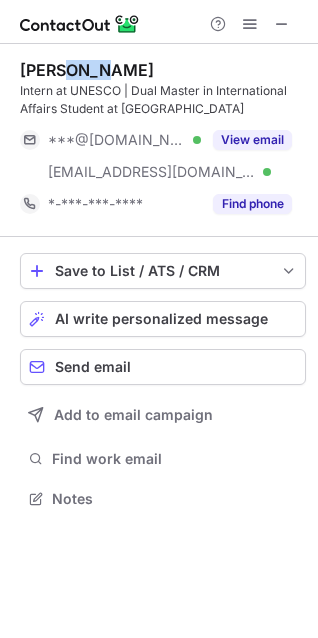 click on "Zimo Yang" at bounding box center [87, 70] 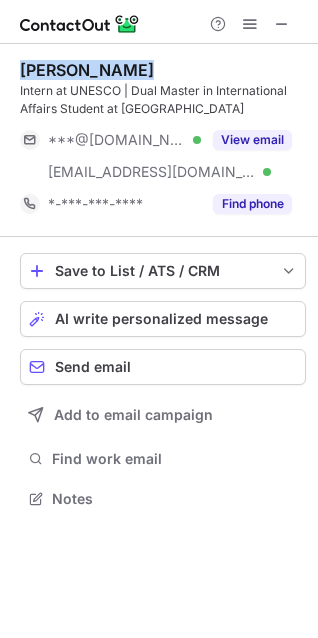 click on "Zimo Yang" at bounding box center [87, 70] 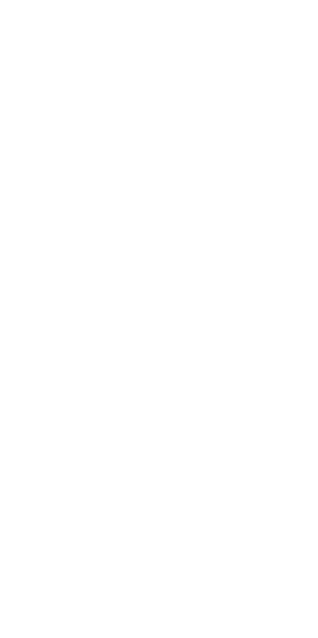scroll, scrollTop: 0, scrollLeft: 0, axis: both 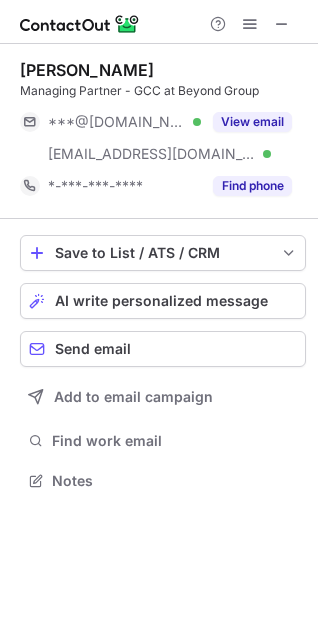 click on "[PERSON_NAME]" at bounding box center (87, 70) 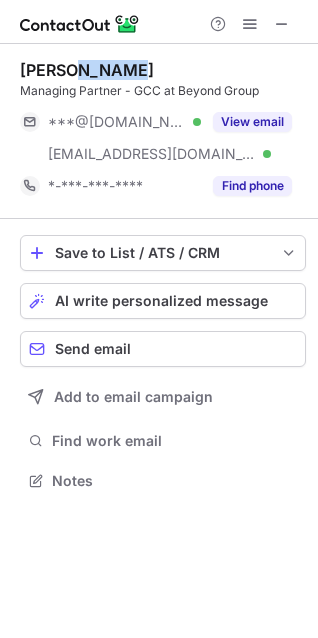 copy on "[PERSON_NAME]" 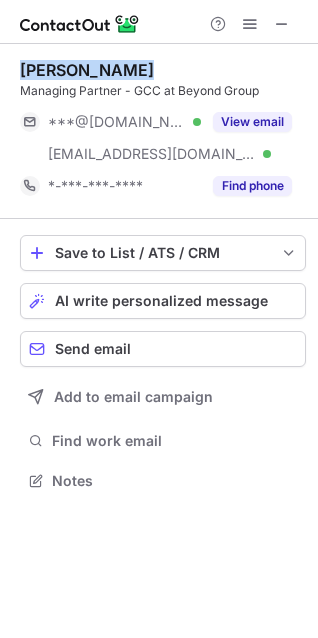 copy on "[PERSON_NAME]" 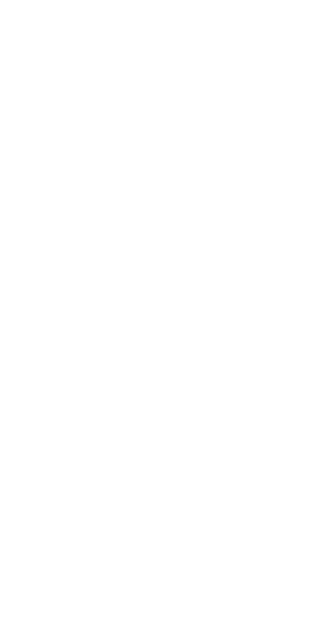 scroll, scrollTop: 0, scrollLeft: 0, axis: both 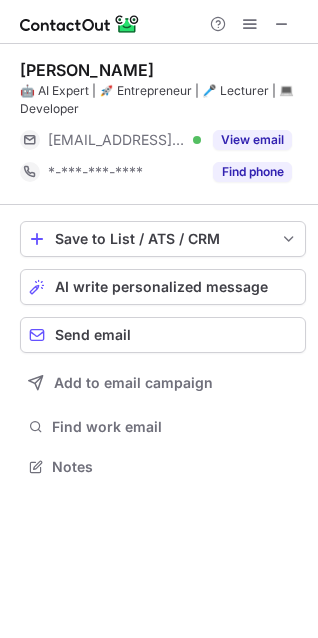 click on "[PERSON_NAME]" at bounding box center [87, 70] 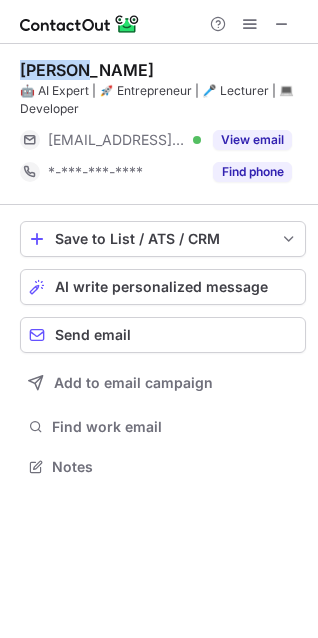 click on "[PERSON_NAME]" at bounding box center (87, 70) 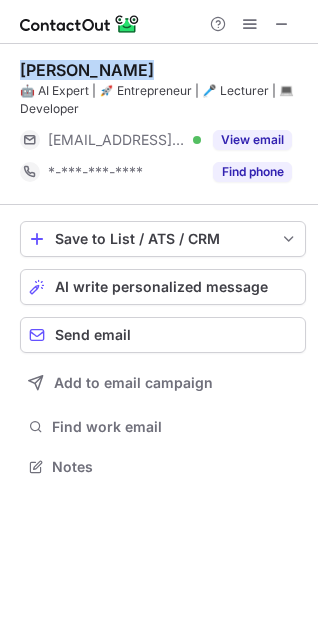 copy on "Georgi Mladenov" 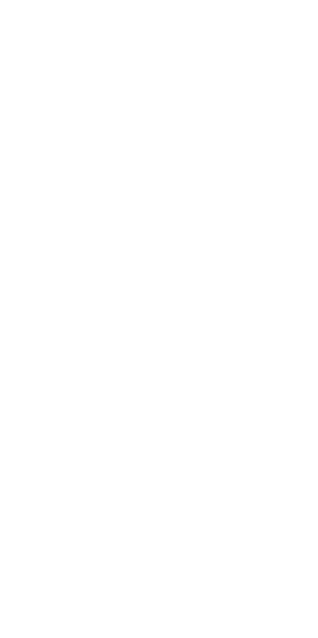 scroll, scrollTop: 0, scrollLeft: 0, axis: both 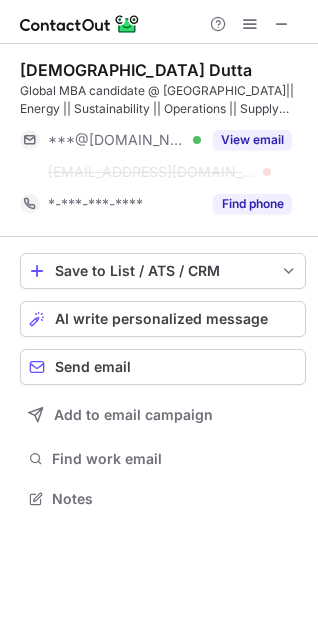 click on "Devyashree Dutta Global MBA candidate @ ESSEC Business School|| Energy || Sustainability || Operations || Supply Chain || Strategy|| Marketing Analytics || Business Development || Project Management|| ex-IOCL ||Story teller ***@gmail.com Verified ***@iocl.com View email *-***-***-**** Find phone" at bounding box center [163, 140] 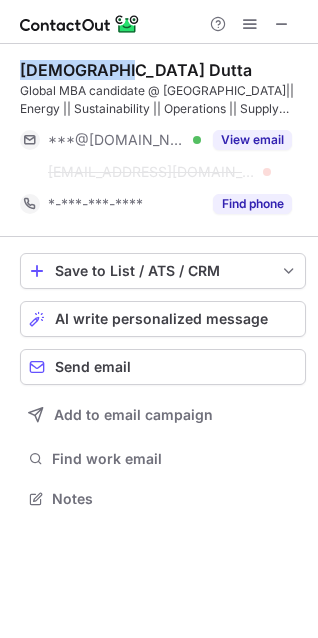 click on "Devyashree Dutta Global MBA candidate @ ESSEC Business School|| Energy || Sustainability || Operations || Supply Chain || Strategy|| Marketing Analytics || Business Development || Project Management|| ex-IOCL ||Story teller ***@gmail.com Verified ***@iocl.com View email *-***-***-**** Find phone" at bounding box center [163, 140] 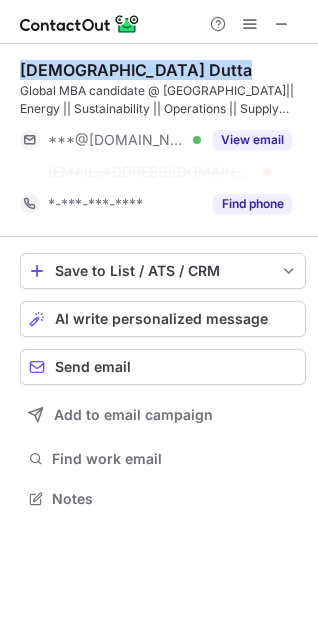 click on "Devyashree Dutta Global MBA candidate @ ESSEC Business School|| Energy || Sustainability || Operations || Supply Chain || Strategy|| Marketing Analytics || Business Development || Project Management|| ex-IOCL ||Story teller ***@gmail.com Verified ***@iocl.com View email *-***-***-**** Find phone" at bounding box center [163, 140] 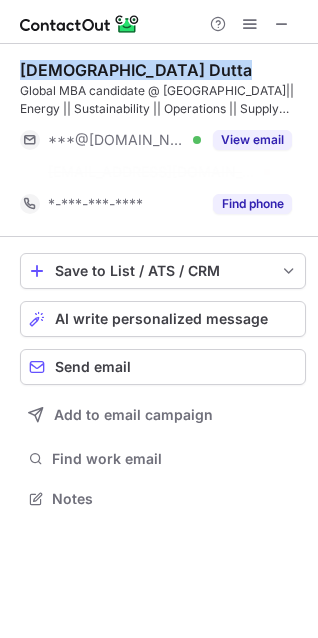 scroll, scrollTop: 452, scrollLeft: 318, axis: both 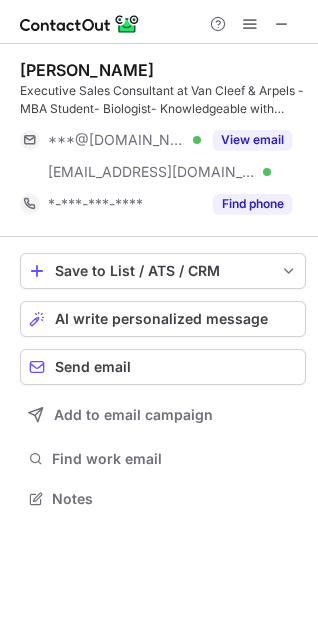 click on "[PERSON_NAME]" at bounding box center (87, 70) 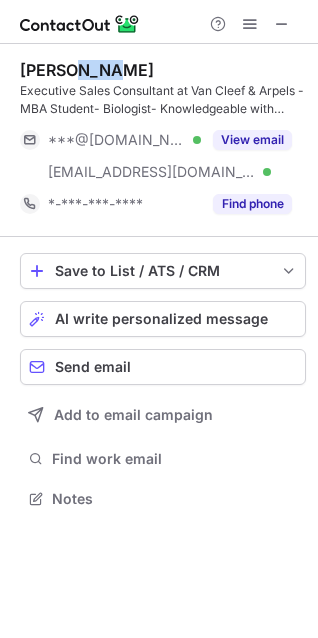 click on "Ranin Nasr" at bounding box center [87, 70] 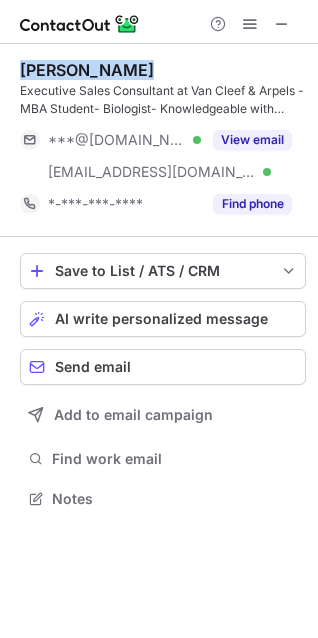 click on "Ranin Nasr" at bounding box center (87, 70) 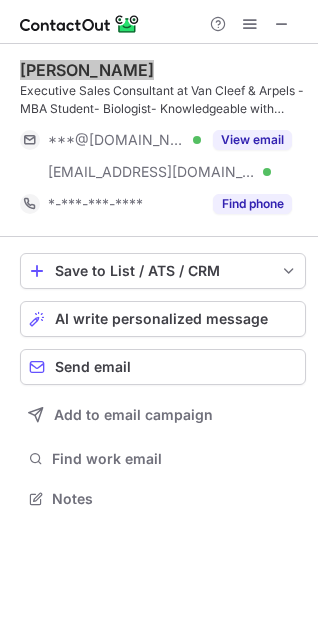 scroll, scrollTop: 440, scrollLeft: 318, axis: both 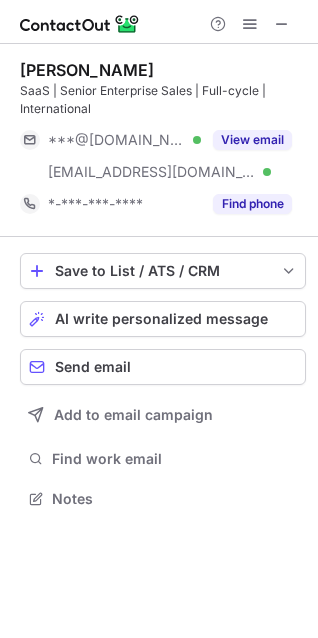 click on "Christophe Danglot" at bounding box center (87, 70) 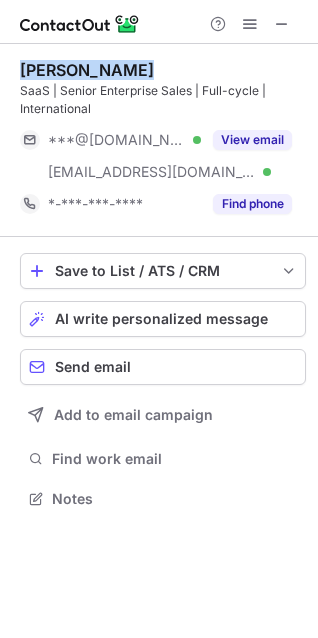 click on "Christophe Danglot" at bounding box center [87, 70] 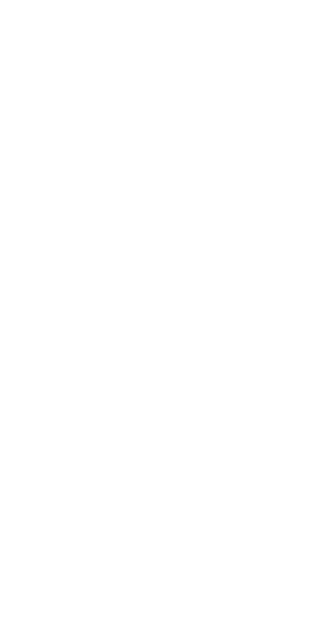 scroll, scrollTop: 0, scrollLeft: 0, axis: both 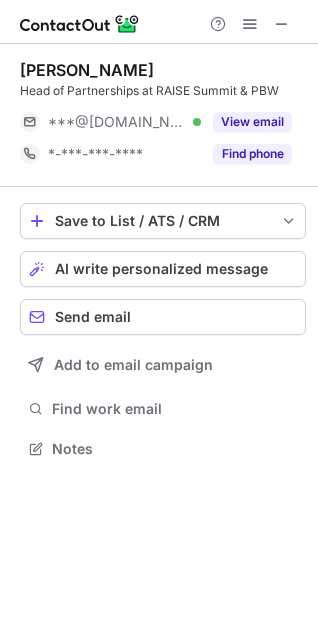 click on "João Valente Head of Partnerships at RAISE Summit & PBW ***@gmail.com Verified View email *-***-***-**** Find phone" at bounding box center (163, 115) 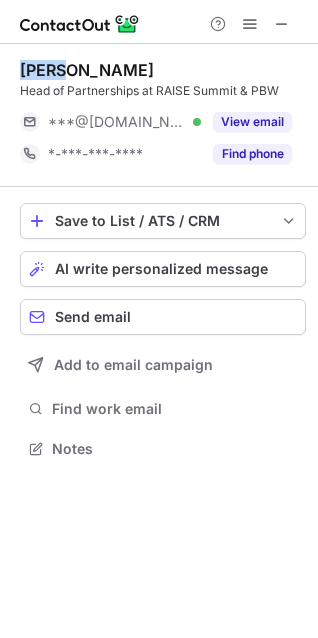 click on "João Valente Head of Partnerships at RAISE Summit & PBW ***@gmail.com Verified View email *-***-***-**** Find phone" at bounding box center [163, 115] 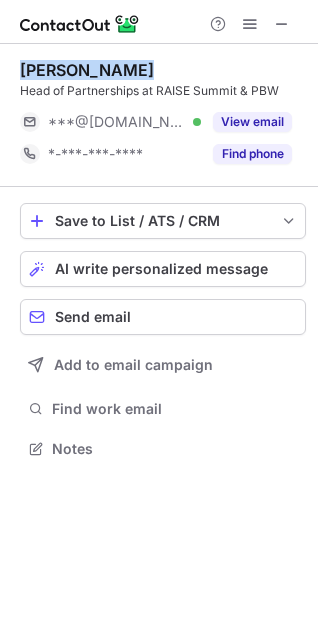 copy on "João Valente" 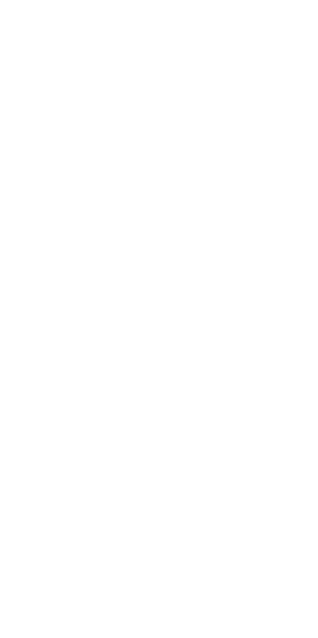 scroll, scrollTop: 0, scrollLeft: 0, axis: both 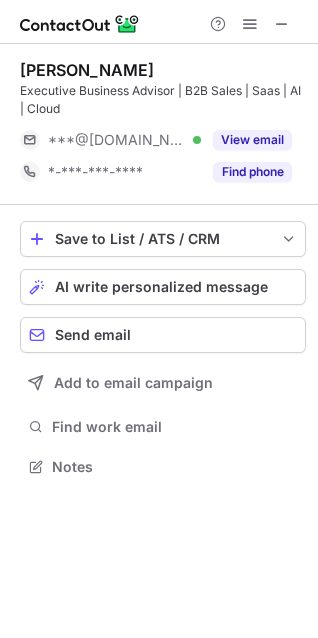 click on "Denis Collin" at bounding box center (87, 70) 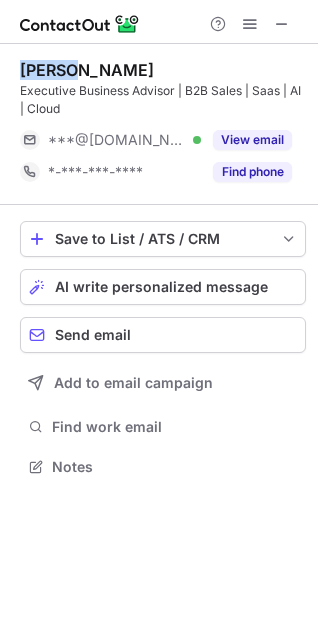 copy on "Denis" 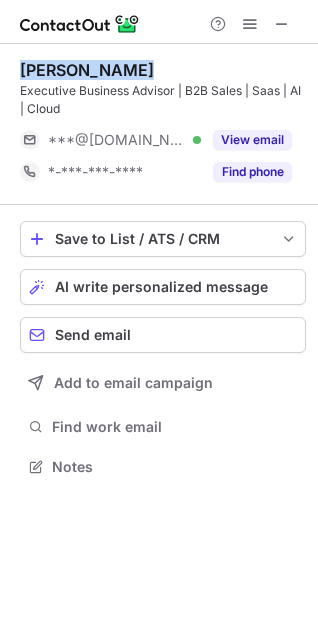 click on "Denis Collin" at bounding box center [87, 70] 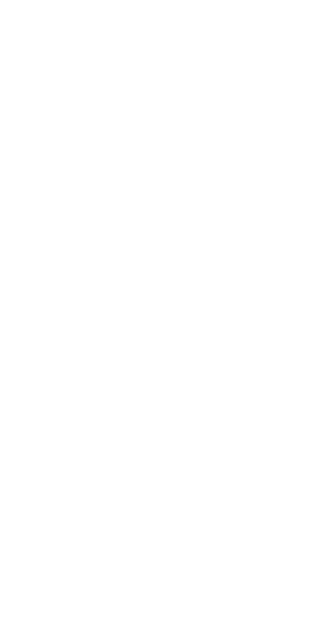 scroll, scrollTop: 0, scrollLeft: 0, axis: both 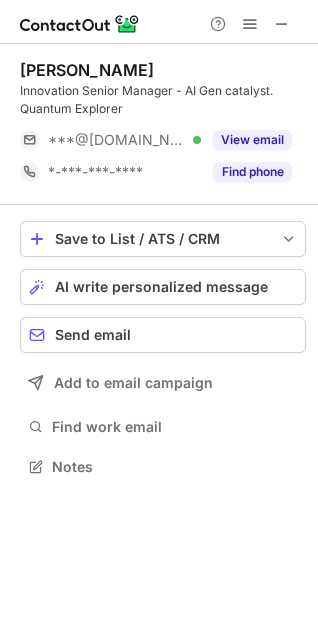 click on "Robin FERRIERE" at bounding box center (87, 70) 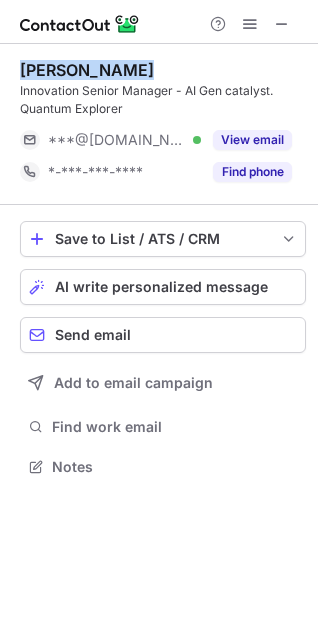 click on "Robin FERRIERE" at bounding box center [87, 70] 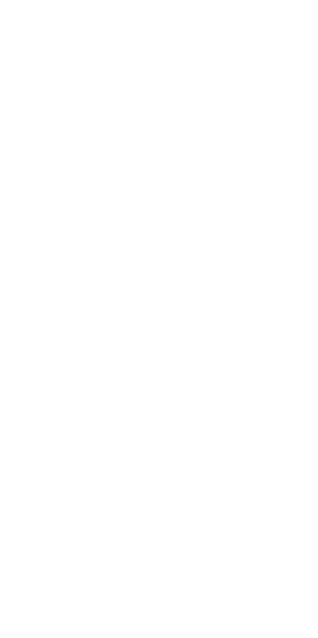scroll, scrollTop: 0, scrollLeft: 0, axis: both 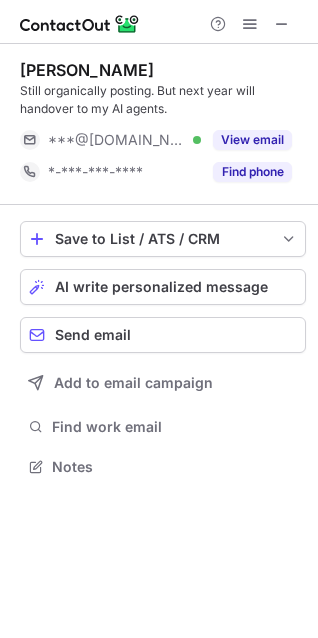 click on "Hadi Kabalan" at bounding box center (87, 70) 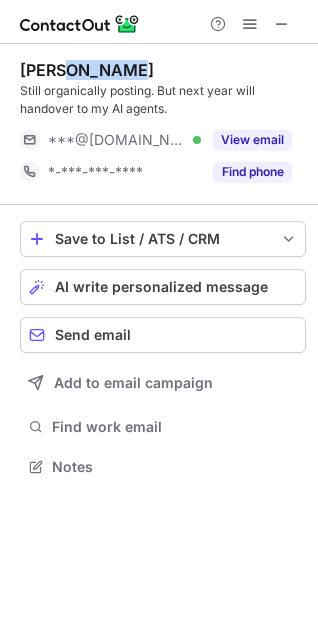 copy on "Kabalan" 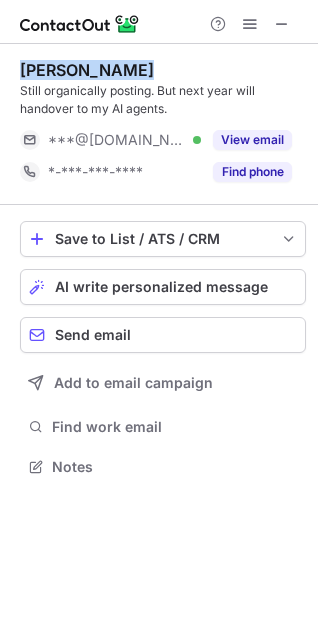 click on "Hadi Kabalan" at bounding box center (87, 70) 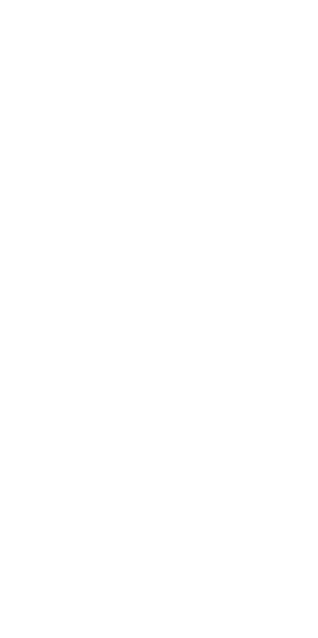 scroll, scrollTop: 0, scrollLeft: 0, axis: both 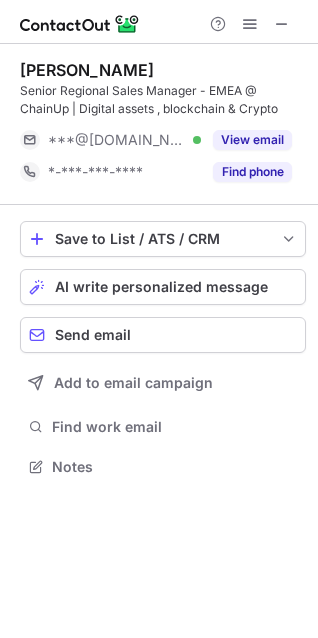 click on "[PERSON_NAME]" at bounding box center [87, 70] 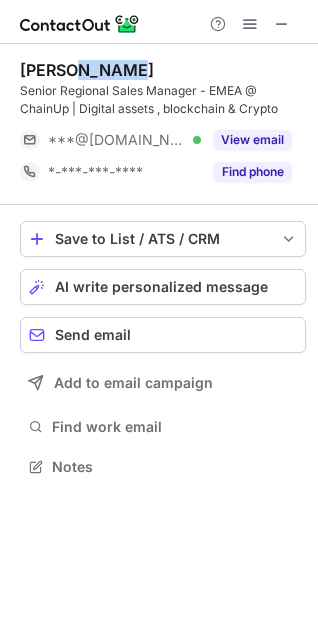 click on "Ammar Haddad" at bounding box center (87, 70) 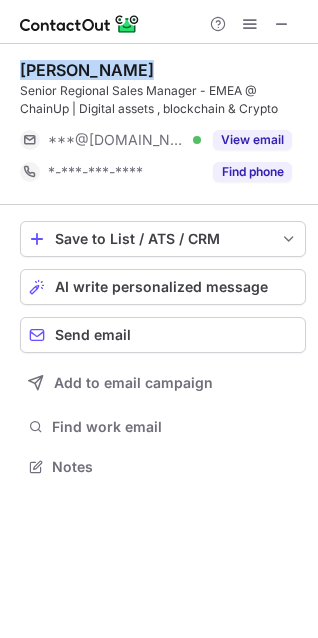click on "Ammar Haddad" at bounding box center [87, 70] 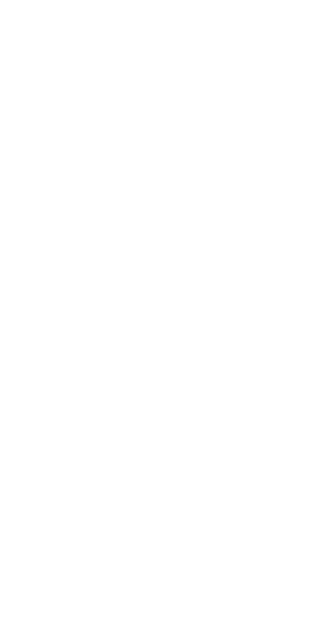 scroll, scrollTop: 0, scrollLeft: 0, axis: both 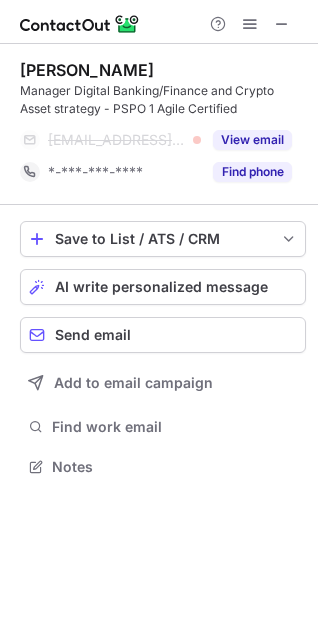 click on "Matthieu Battie Manager Digital Banking/Finance and Crypto Asset strategy
- PSPO 1 Agile Certified ***@availabs.io View email *-***-***-**** Find phone" at bounding box center [163, 124] 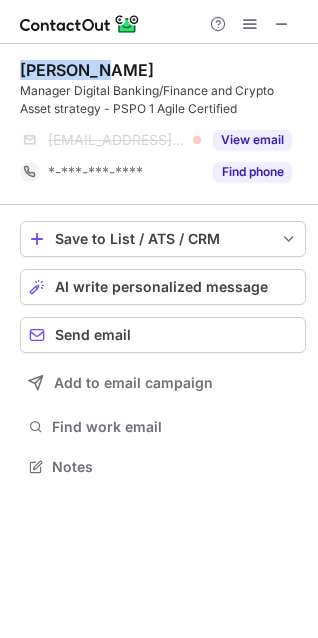 click on "Matthieu Battie Manager Digital Banking/Finance and Crypto Asset strategy
- PSPO 1 Agile Certified ***@availabs.io View email *-***-***-**** Find phone" at bounding box center (163, 124) 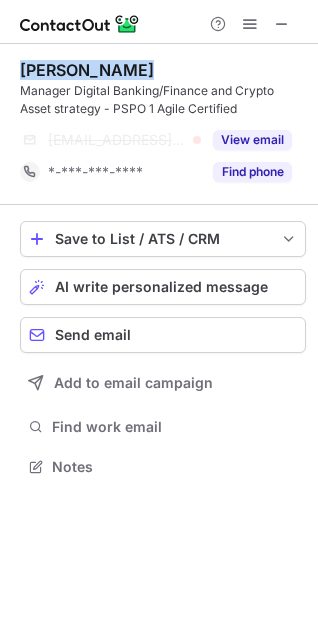 click on "Matthieu Battie Manager Digital Banking/Finance and Crypto Asset strategy
- PSPO 1 Agile Certified ***@availabs.io View email *-***-***-**** Find phone" at bounding box center [163, 124] 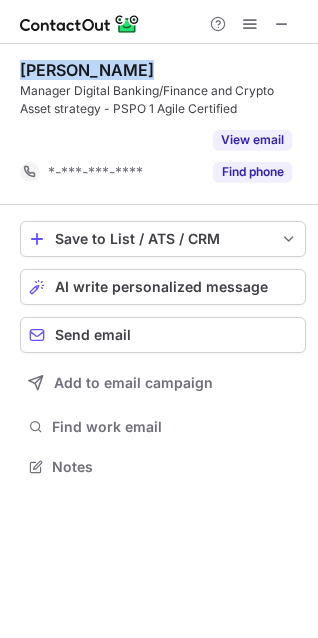 scroll, scrollTop: 420, scrollLeft: 318, axis: both 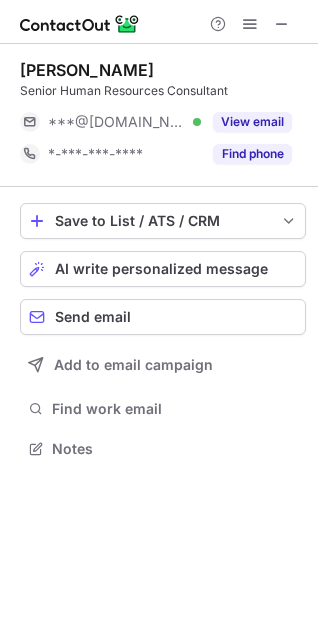 click on "Andreia Martinho" at bounding box center (87, 70) 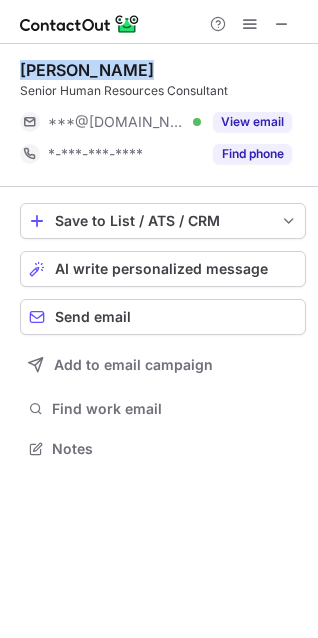 click on "Andreia Martinho" at bounding box center (87, 70) 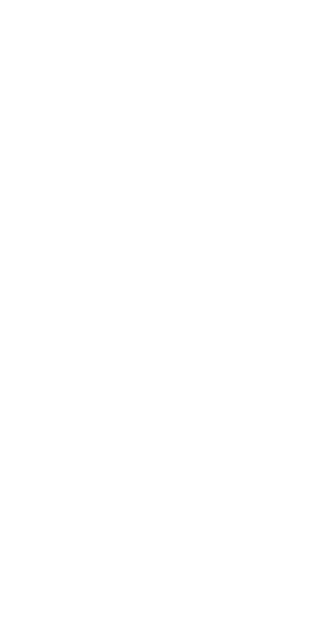 scroll, scrollTop: 0, scrollLeft: 0, axis: both 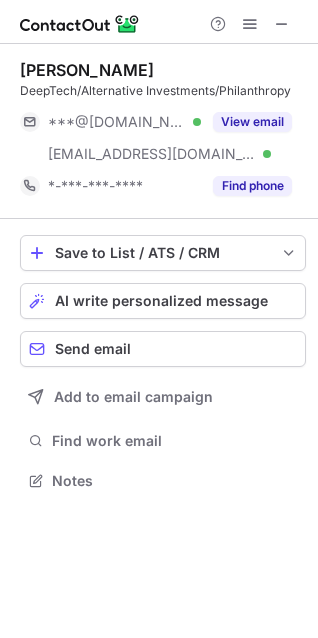click on "Joseph Spence DeepTech/Alternative Investments/Philanthropy ***@gmail.com Verified ***@nativelyai.com Verified View email *-***-***-**** Find phone" at bounding box center (163, 131) 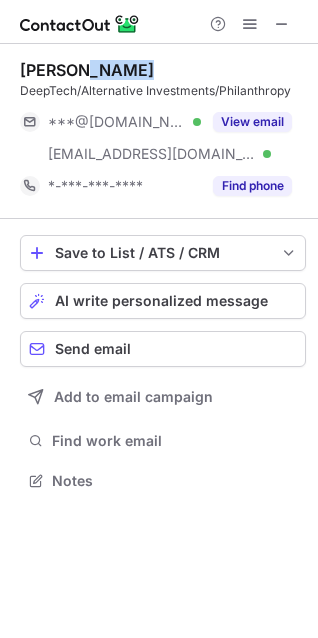 click on "Joseph Spence DeepTech/Alternative Investments/Philanthropy ***@gmail.com Verified ***@nativelyai.com Verified View email *-***-***-**** Find phone" at bounding box center (163, 131) 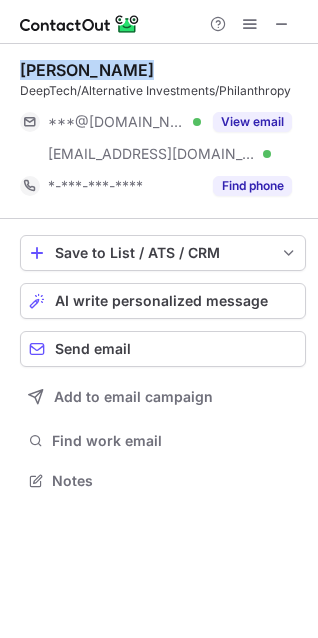 copy on "Joseph Spence" 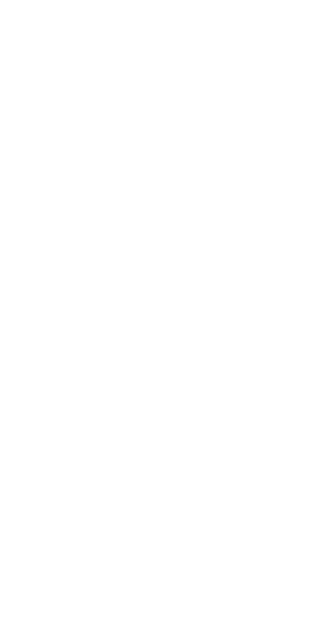 scroll, scrollTop: 0, scrollLeft: 0, axis: both 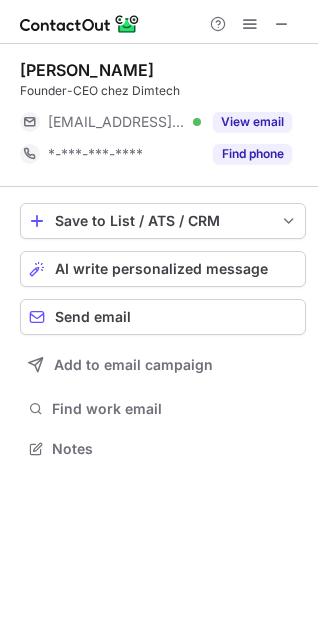 click on "Daniel Melhem" at bounding box center (87, 70) 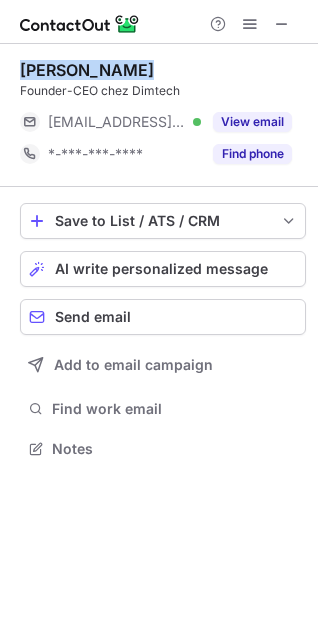 click on "Daniel Melhem" at bounding box center [87, 70] 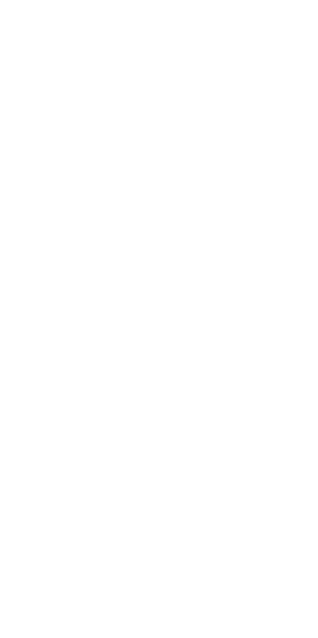 scroll, scrollTop: 0, scrollLeft: 0, axis: both 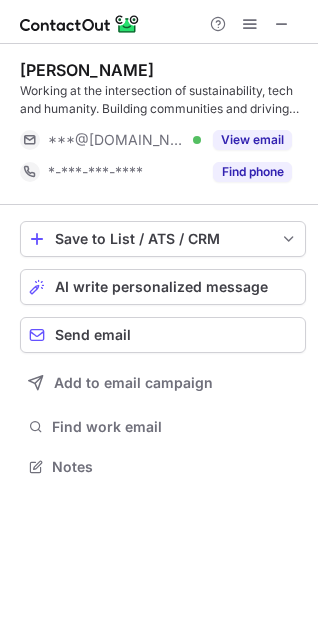 click on "[PERSON_NAME]" at bounding box center [87, 70] 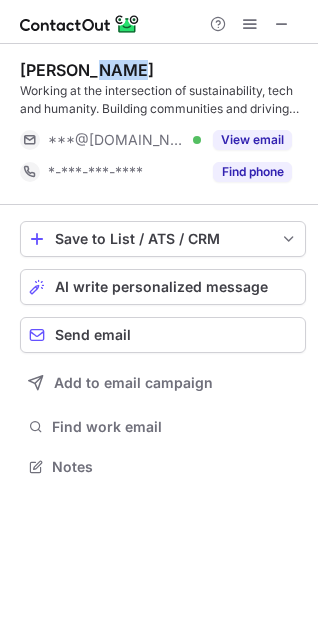 click on "[PERSON_NAME]" at bounding box center [87, 70] 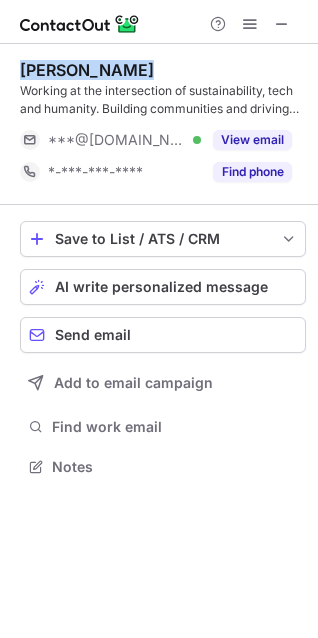 click on "Mohamed Mnif" at bounding box center [87, 70] 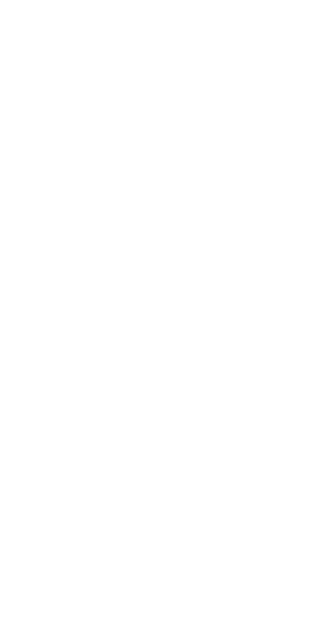 scroll, scrollTop: 0, scrollLeft: 0, axis: both 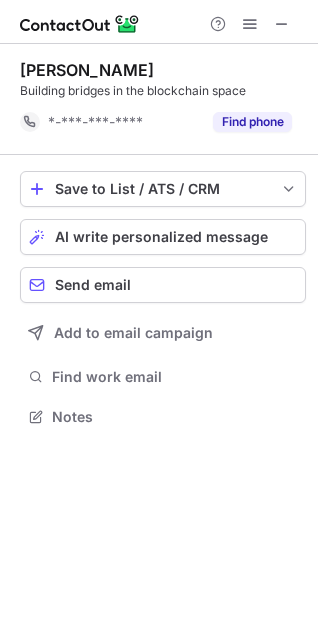 click on "[PERSON_NAME]" at bounding box center (87, 70) 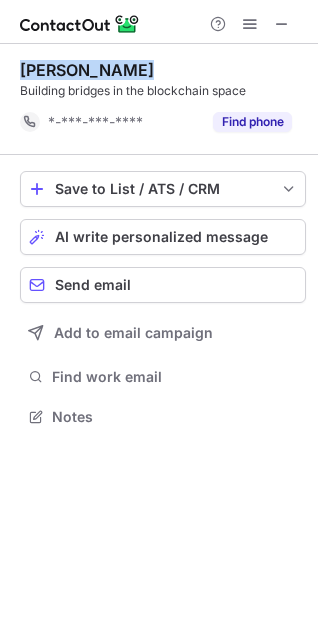 click on "[PERSON_NAME]" at bounding box center (87, 70) 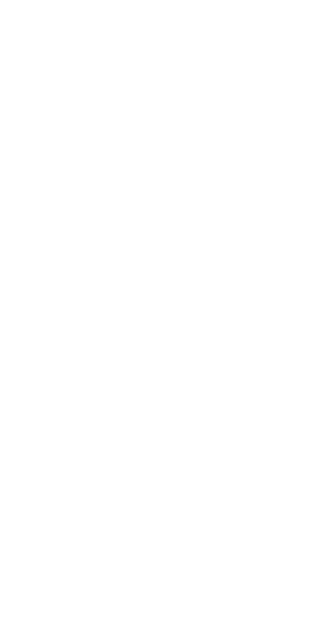 scroll, scrollTop: 0, scrollLeft: 0, axis: both 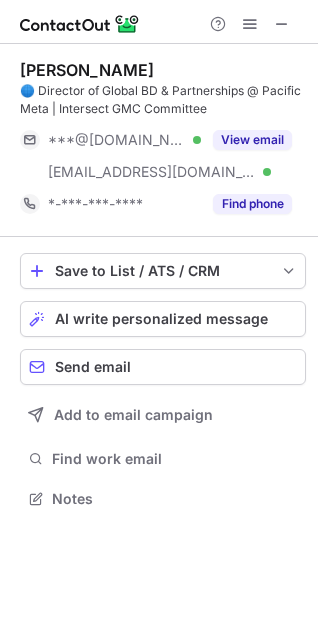 click on "Andy Hung" at bounding box center [87, 70] 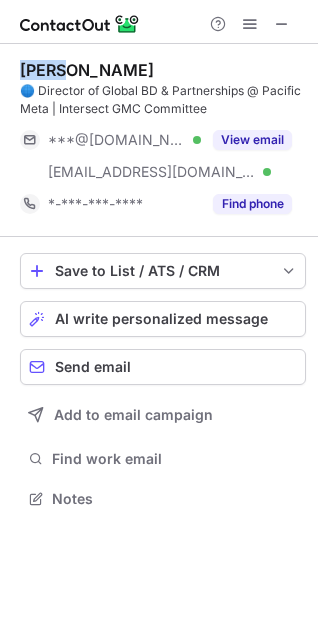 click on "Andy Hung" at bounding box center [87, 70] 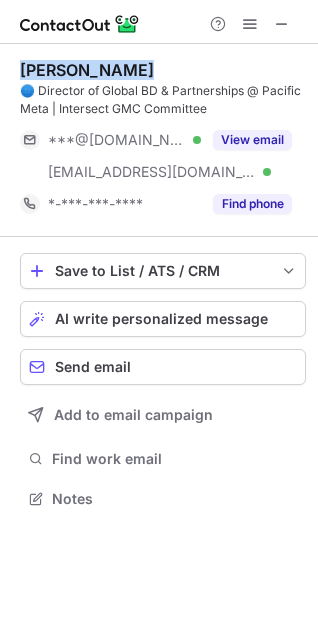 click on "Andy Hung" at bounding box center (87, 70) 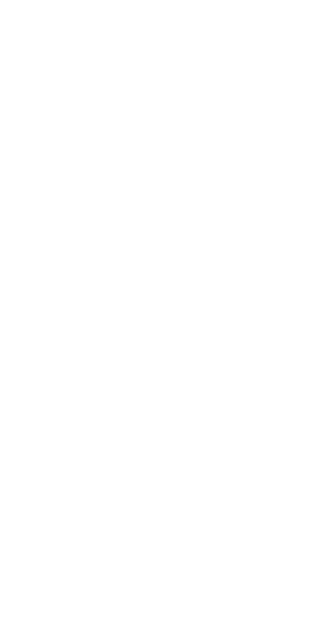 scroll, scrollTop: 0, scrollLeft: 0, axis: both 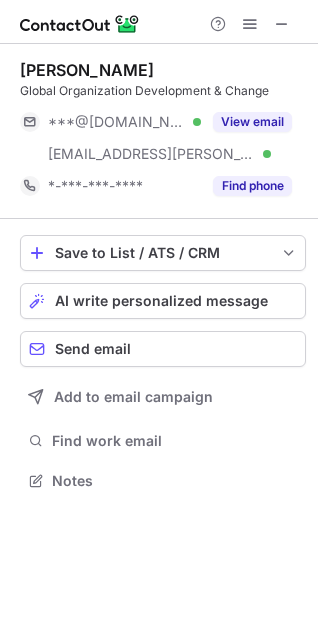 click on "Thomas Kleiner Global Organization Development & Change ***@gmail.com Verified ***@webster.edu Verified View email *-***-***-**** Find phone" at bounding box center (163, 131) 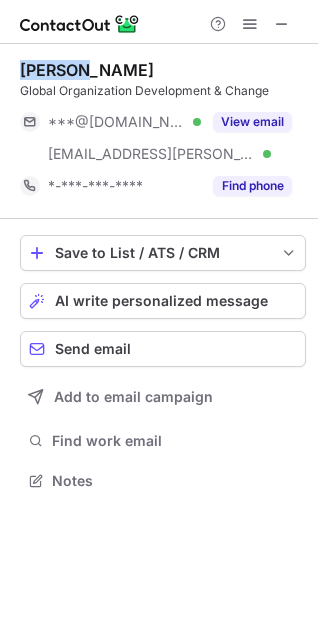 copy on "Thomas" 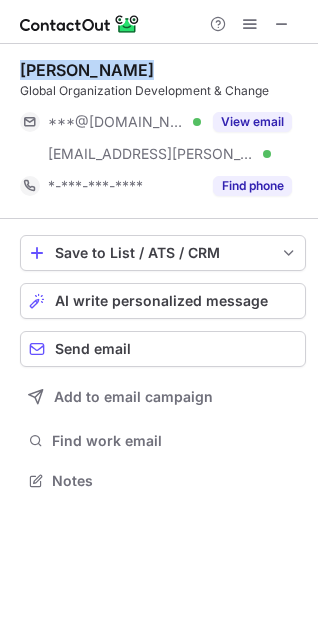 click on "Thomas Kleiner Global Organization Development & Change ***@gmail.com Verified ***@webster.edu Verified View email *-***-***-**** Find phone" at bounding box center (163, 131) 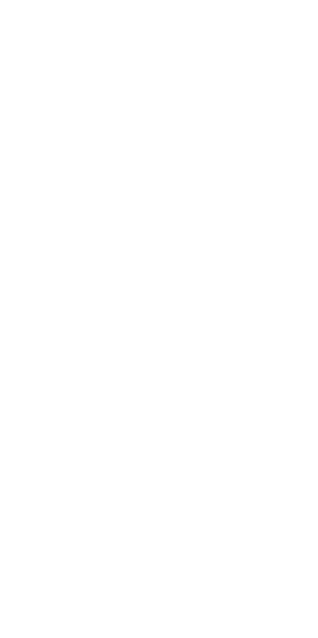 scroll, scrollTop: 0, scrollLeft: 0, axis: both 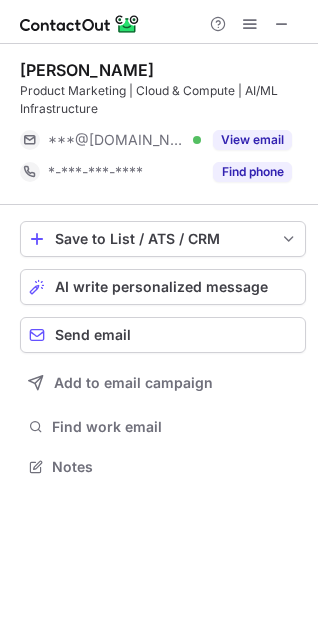 click on "[PERSON_NAME]" at bounding box center (87, 70) 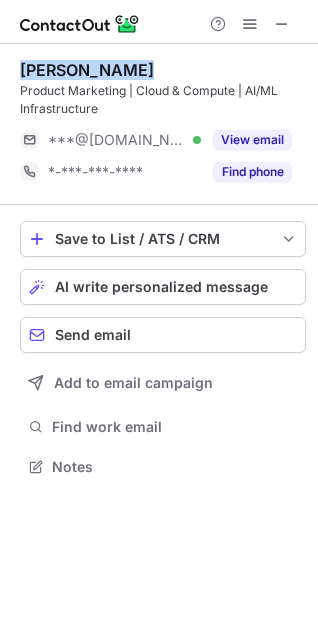 copy on "Kirthana Devaser" 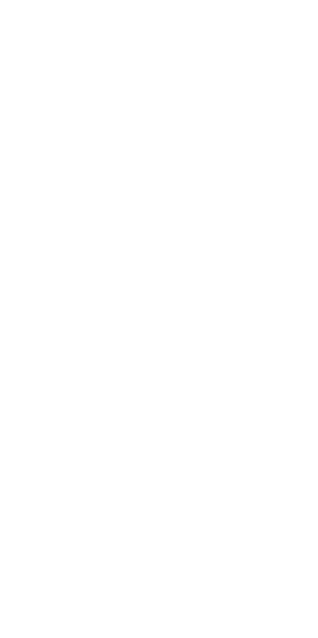 scroll, scrollTop: 0, scrollLeft: 0, axis: both 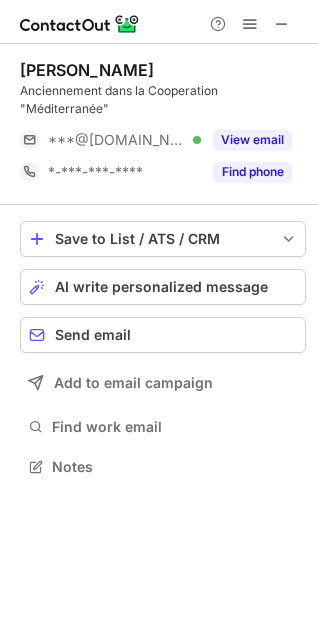 click on "[PERSON_NAME]" at bounding box center (87, 70) 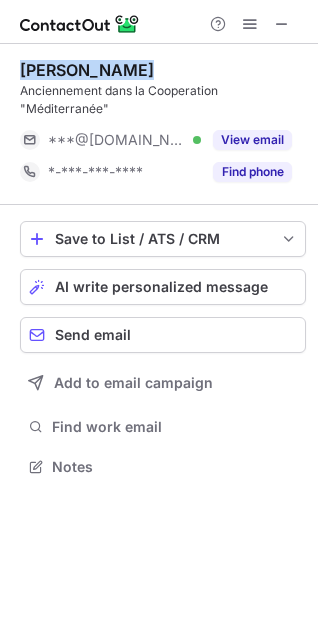 click on "Dominique Ginouvès" at bounding box center (87, 70) 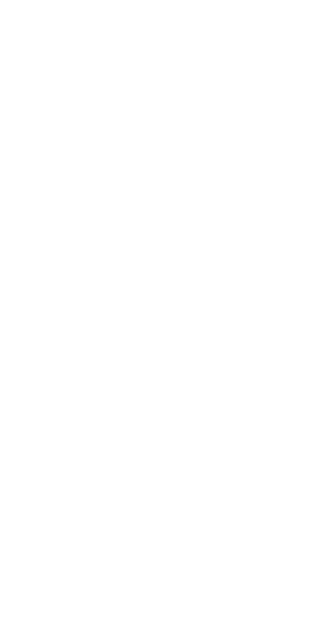 scroll, scrollTop: 0, scrollLeft: 0, axis: both 